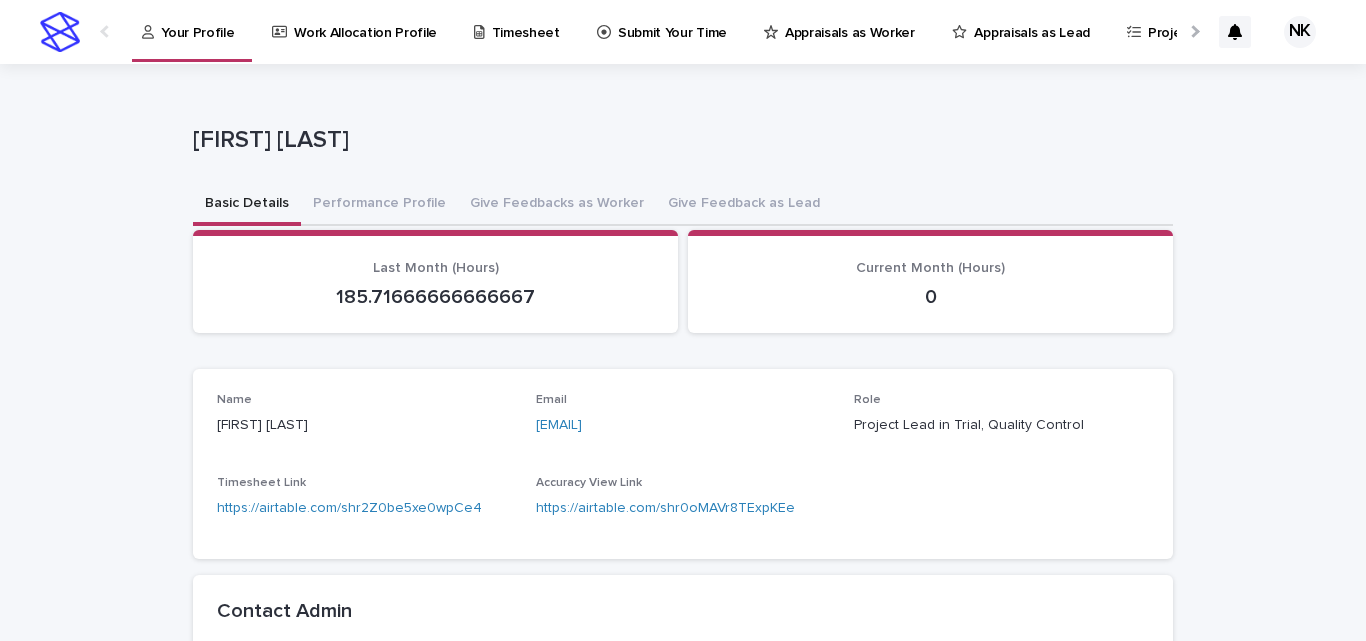 scroll, scrollTop: 0, scrollLeft: 0, axis: both 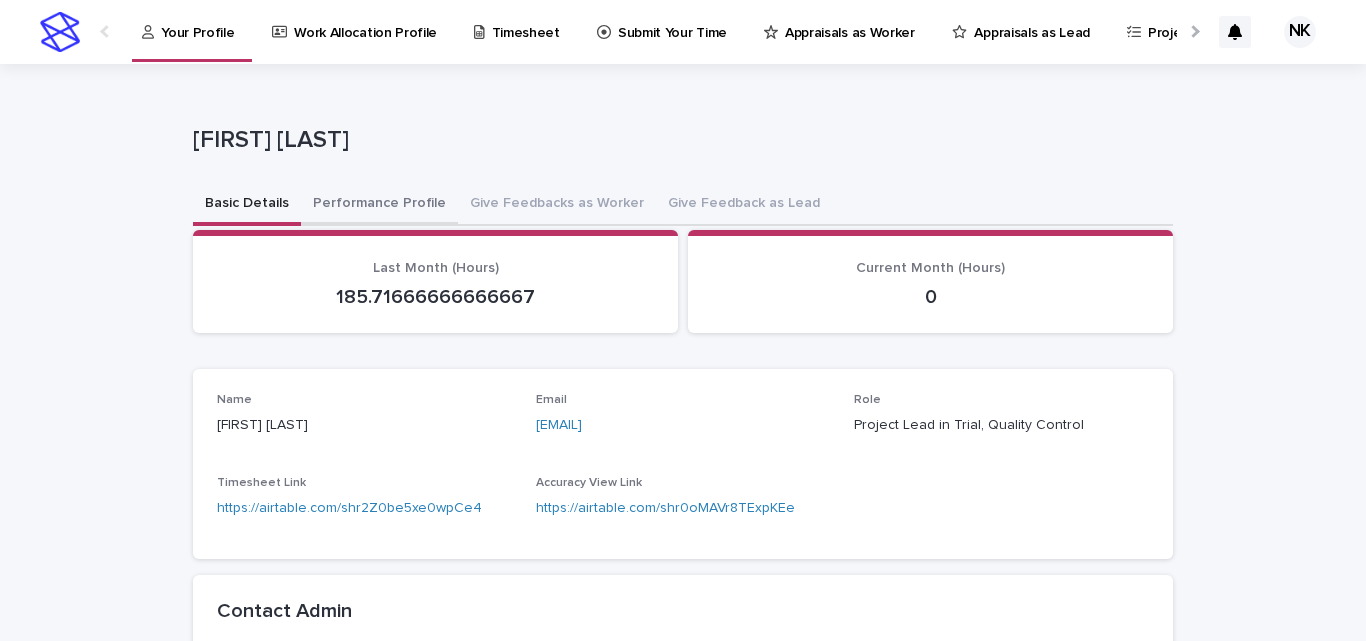 click on "Performance Profile" at bounding box center [379, 205] 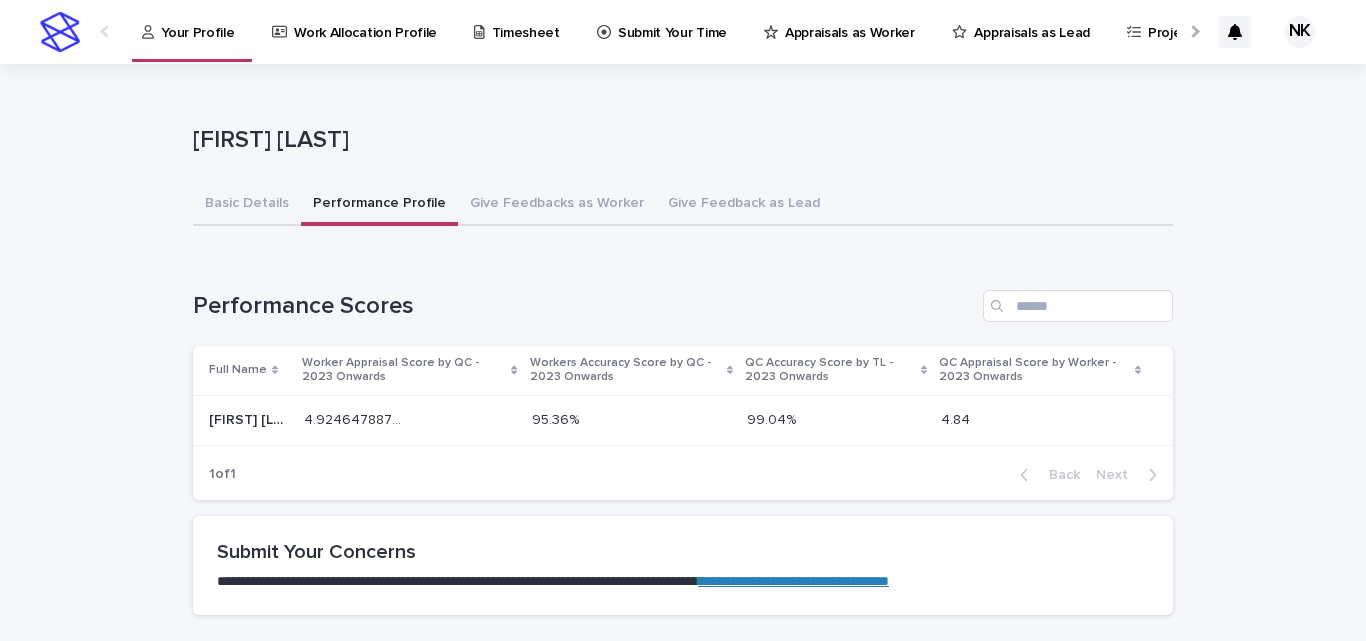 click on "Submit Your Time" at bounding box center [672, 21] 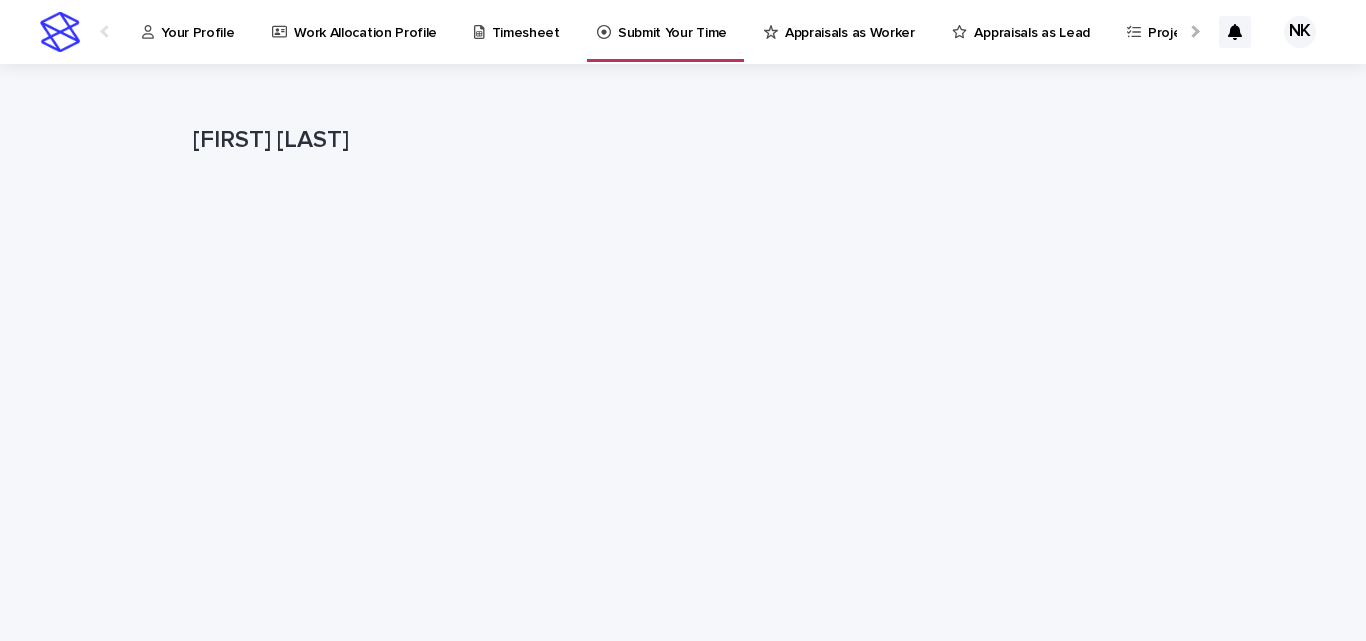 click on "Appraisals as Worker" at bounding box center (843, 31) 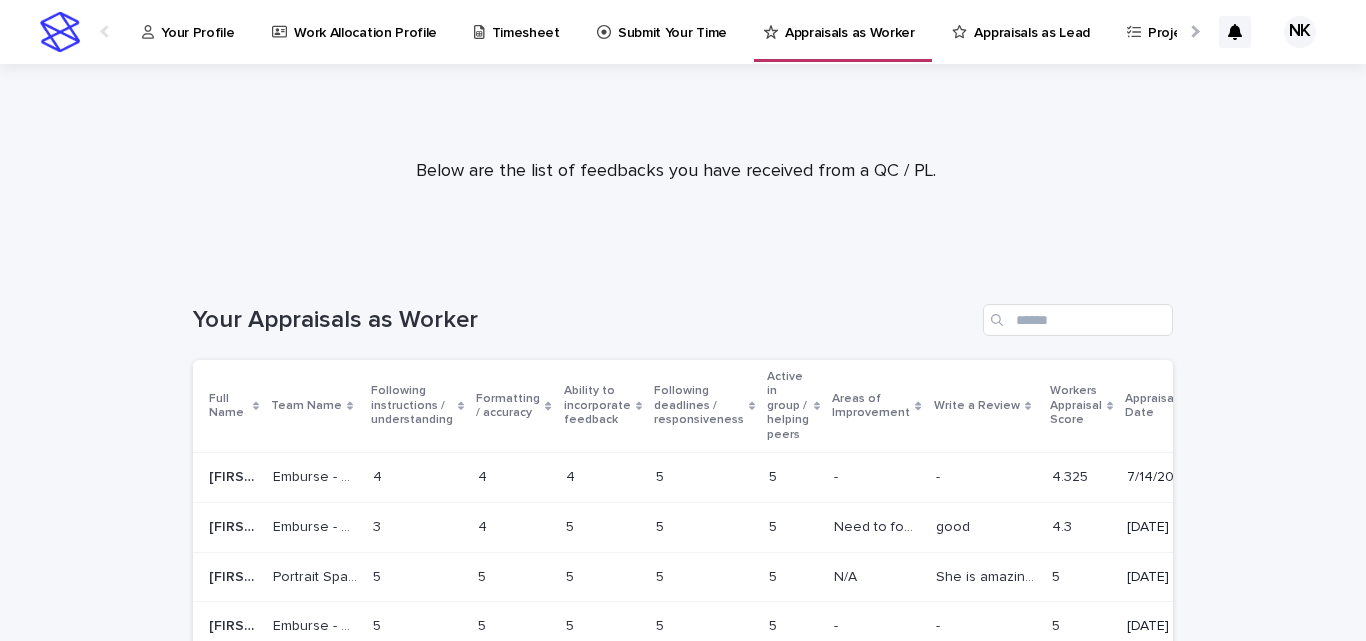 click on "Appraisals as Lead" at bounding box center (1031, 21) 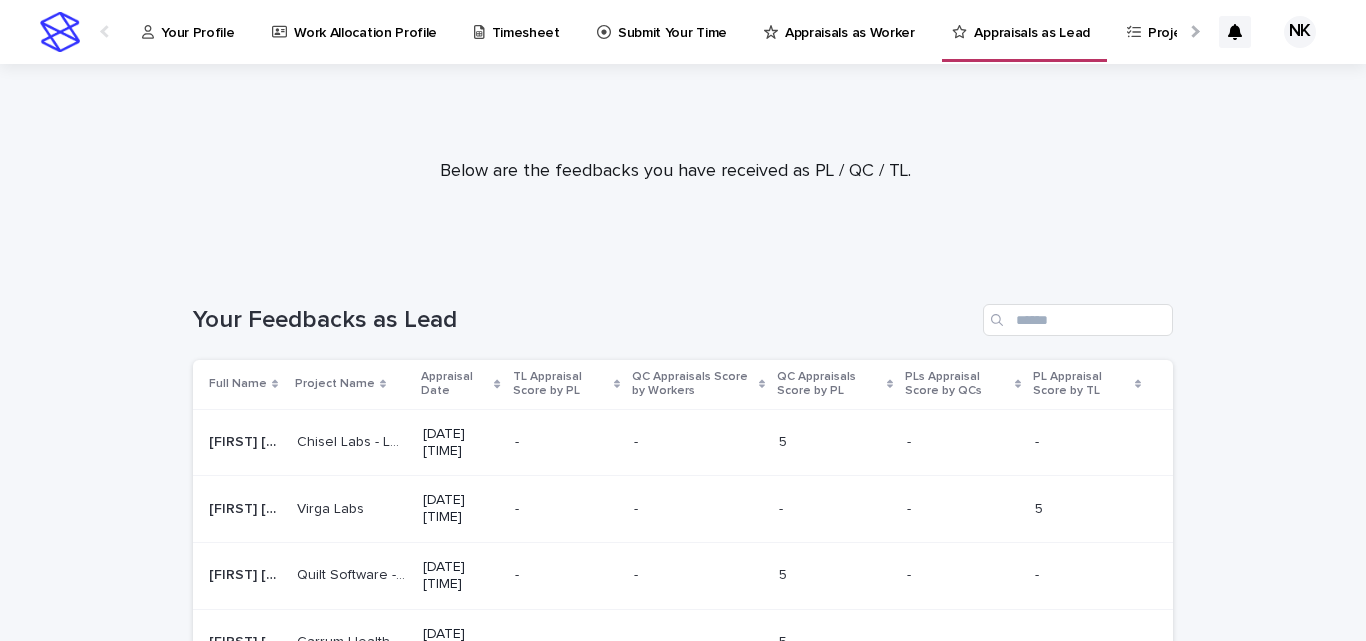 click on "Appraisal Date" at bounding box center (455, 384) 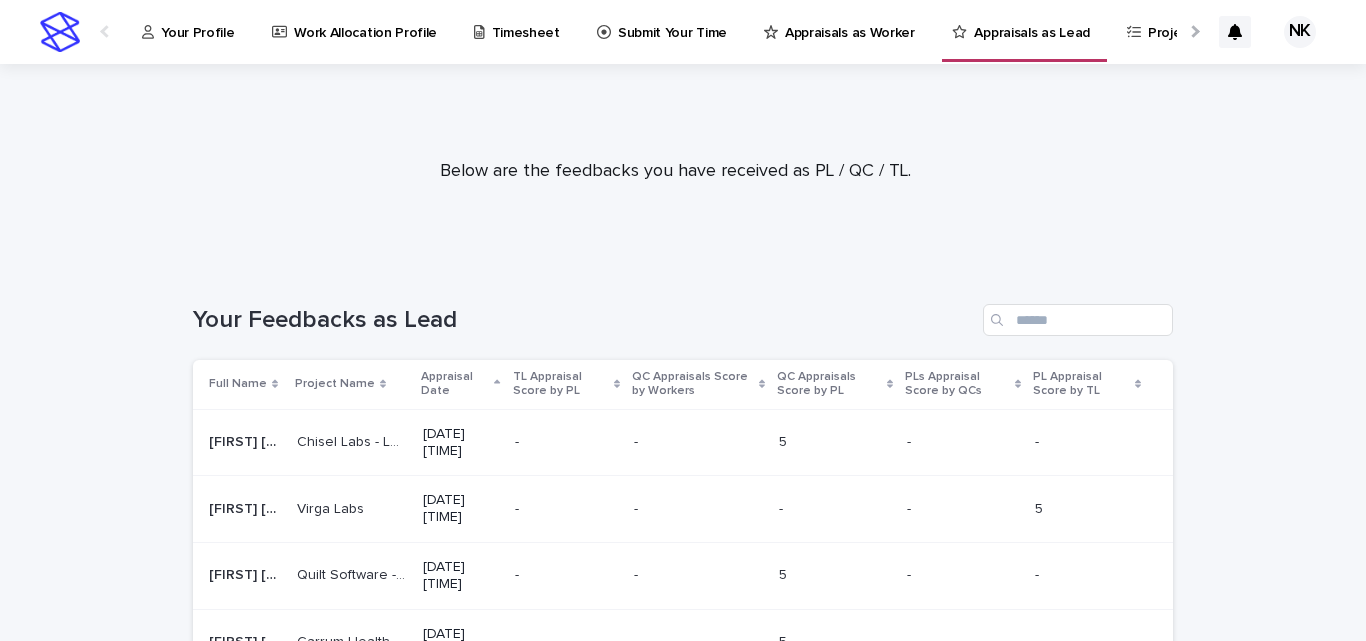 click on "Appraisal Date" at bounding box center (455, 384) 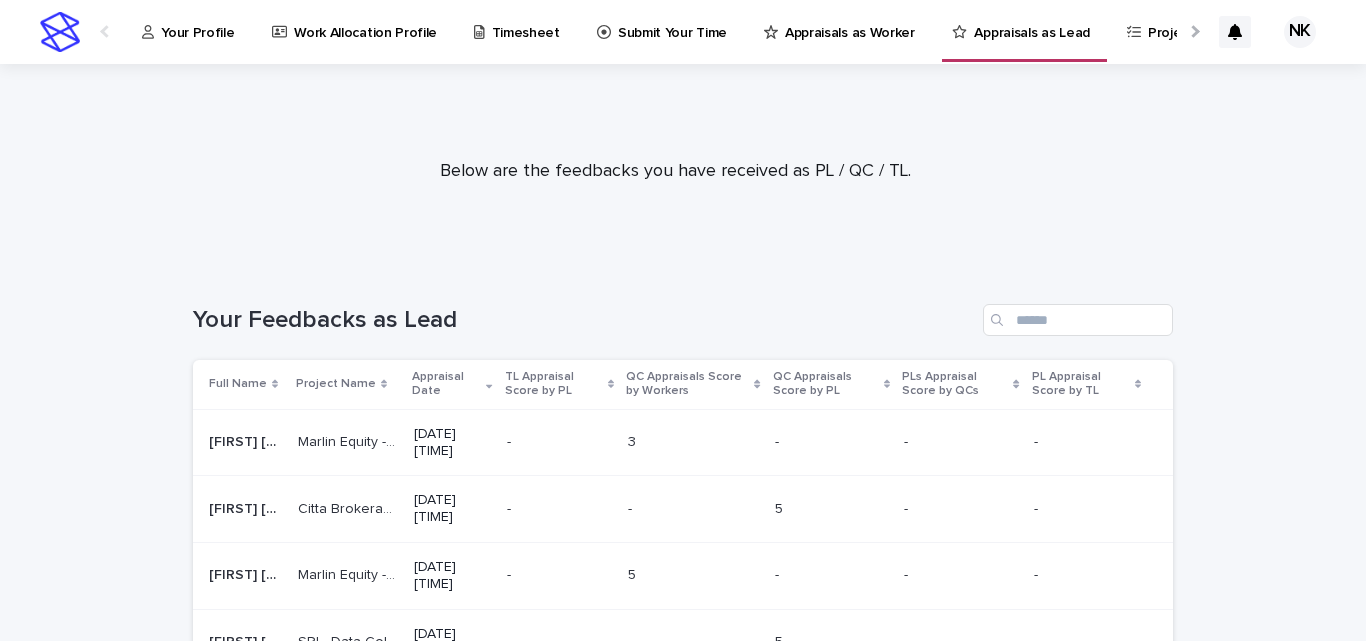 click on "Timesheet" at bounding box center [526, 21] 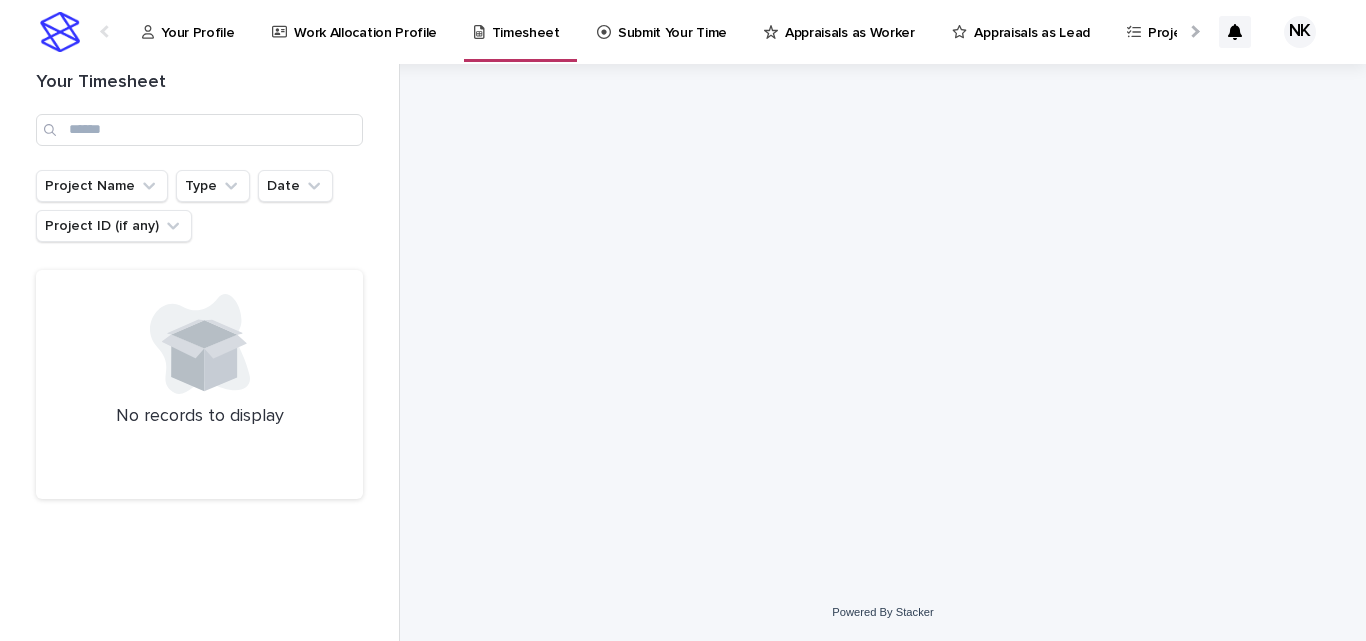 click on "Your Profile" at bounding box center (197, 21) 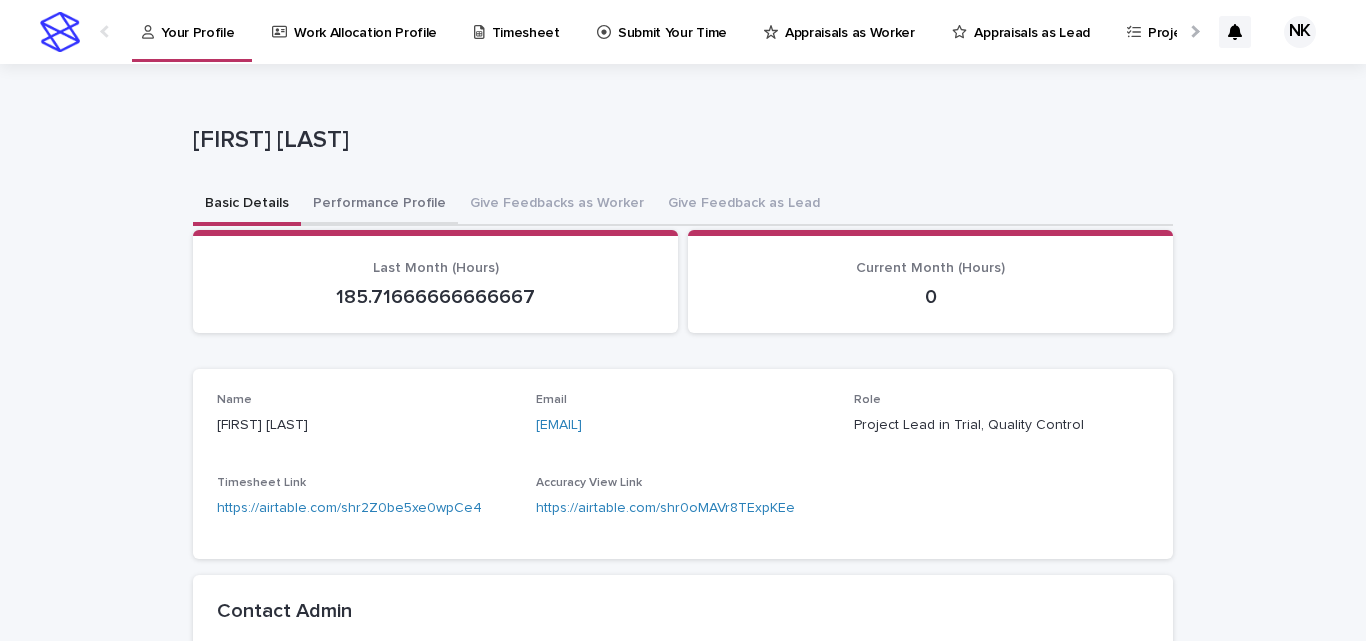 click on "Performance Profile" at bounding box center (379, 205) 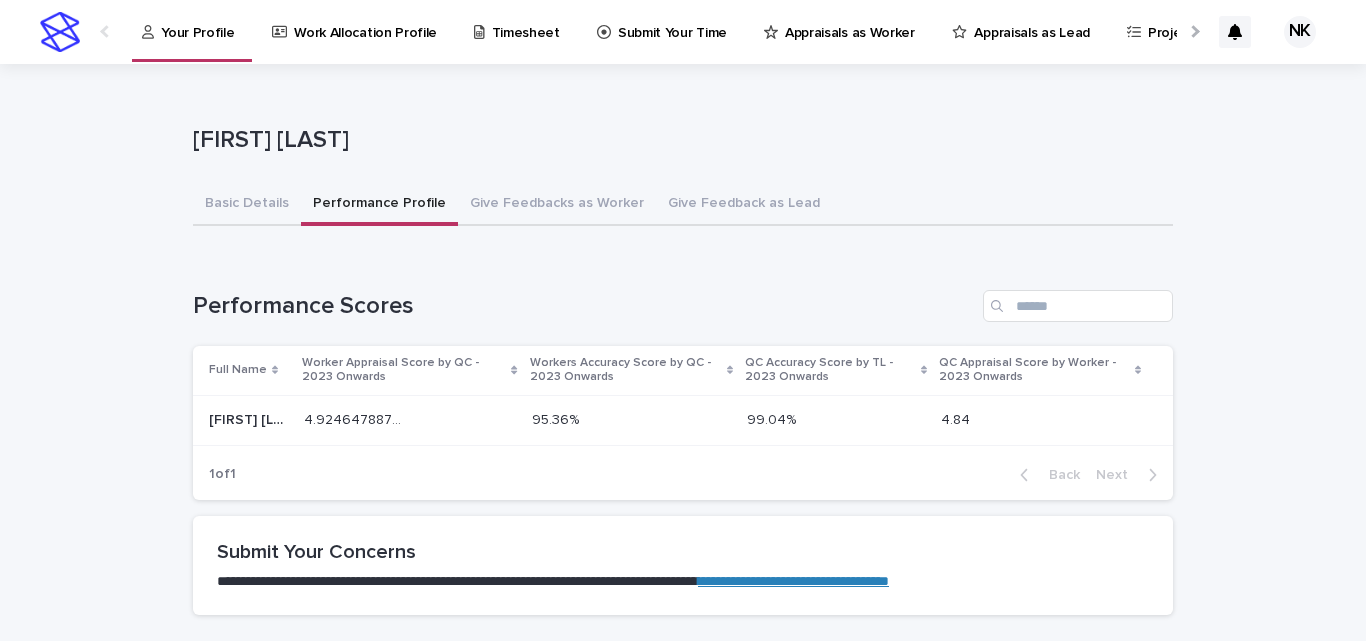 click on "Appraisals as Worker" at bounding box center (850, 21) 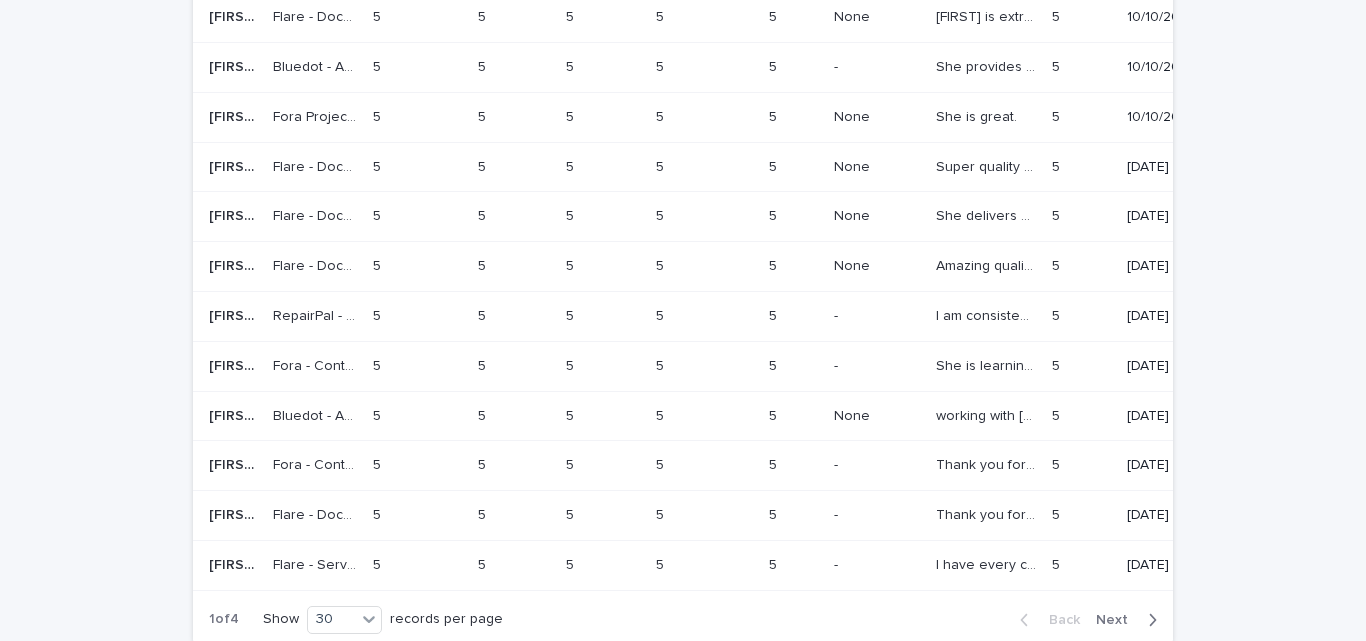 scroll, scrollTop: 1500, scrollLeft: 0, axis: vertical 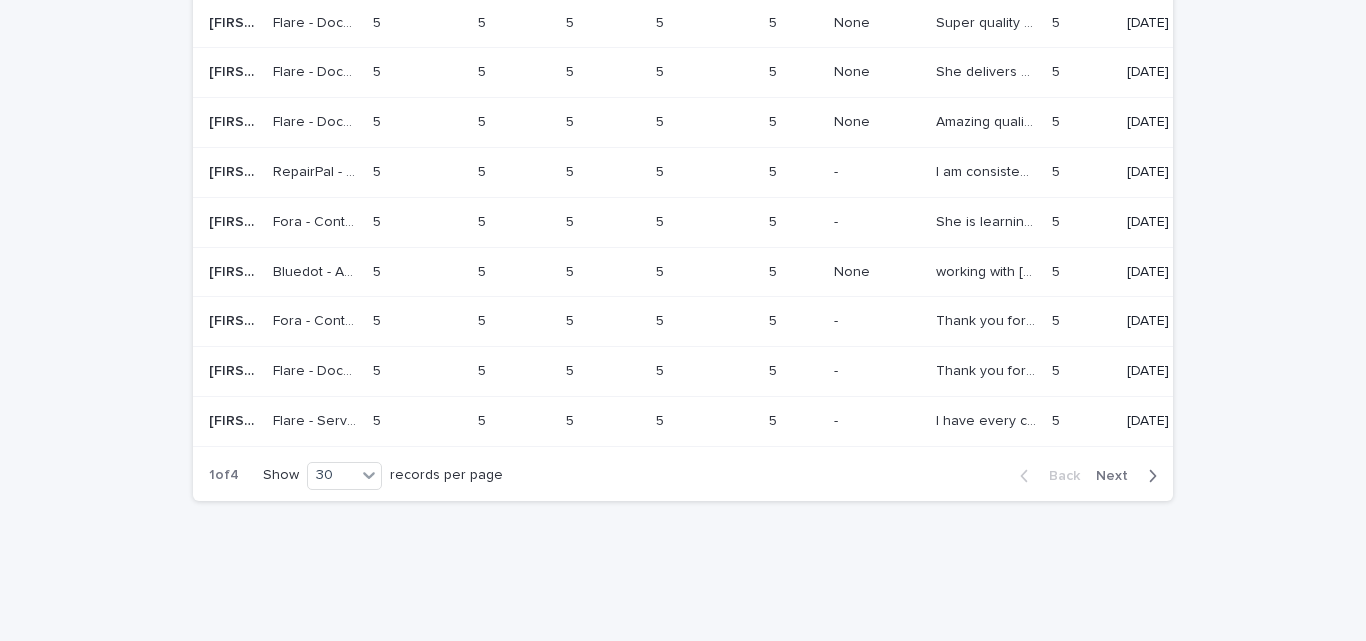 click on "Next" at bounding box center (1130, 476) 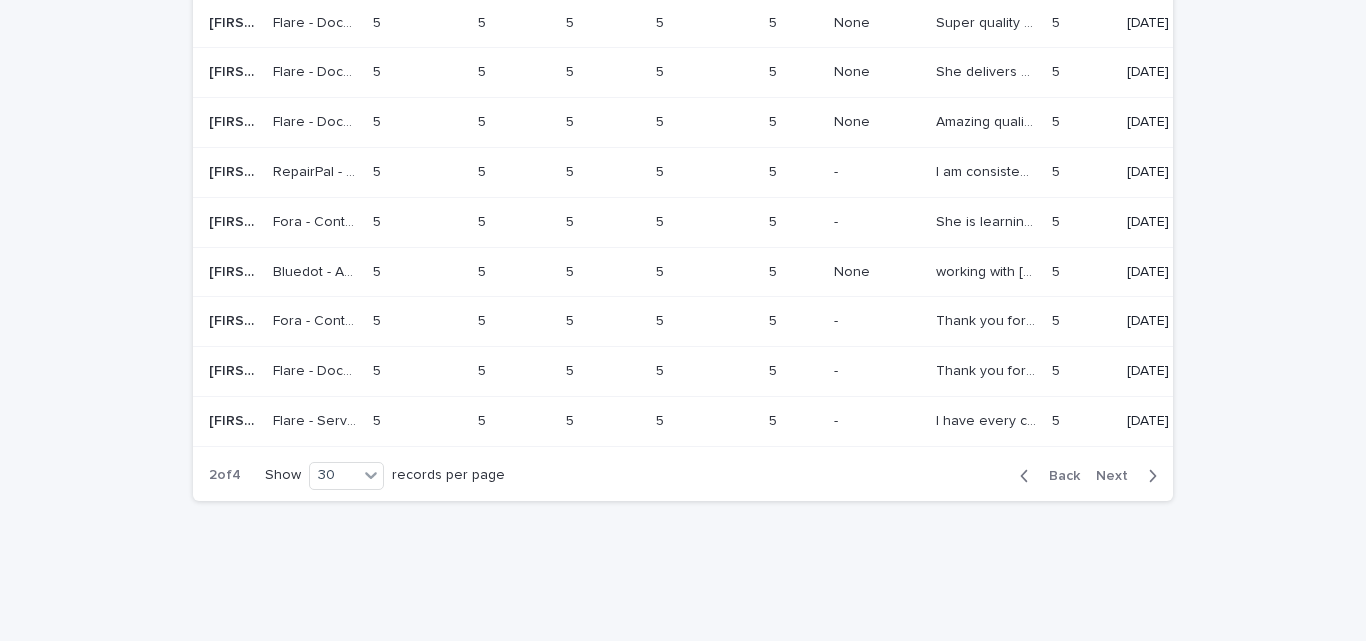 click on "Next" at bounding box center [1130, 476] 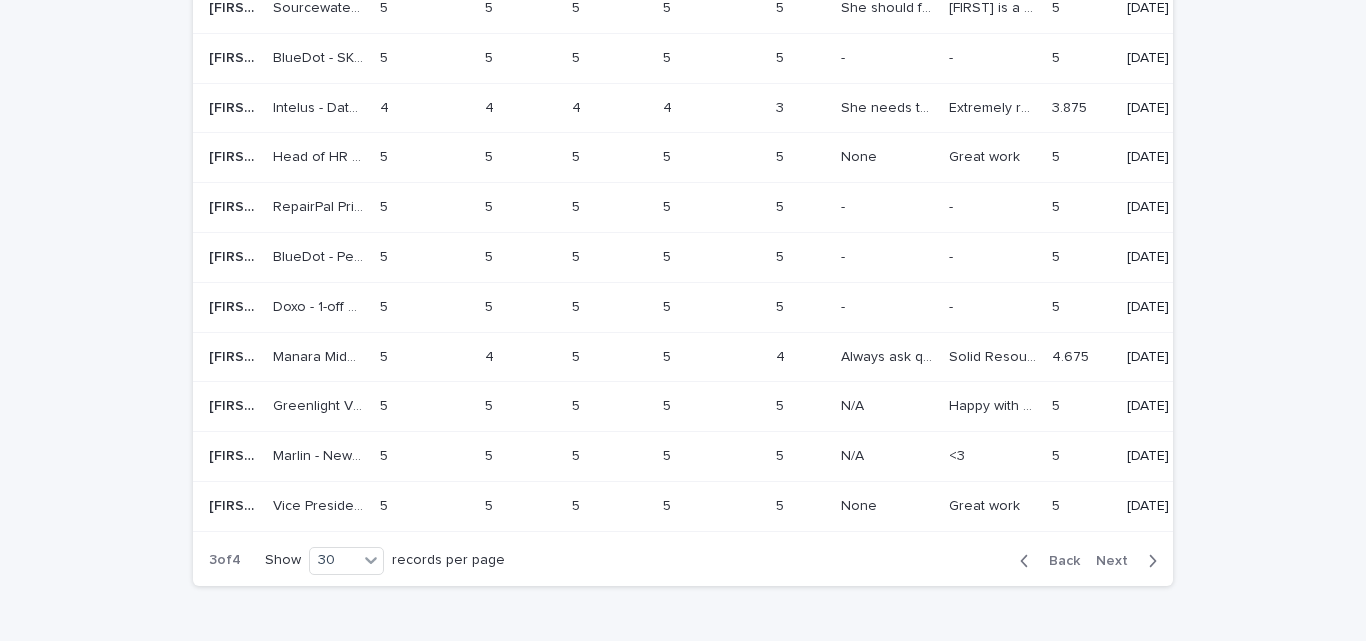 scroll, scrollTop: 1548, scrollLeft: 0, axis: vertical 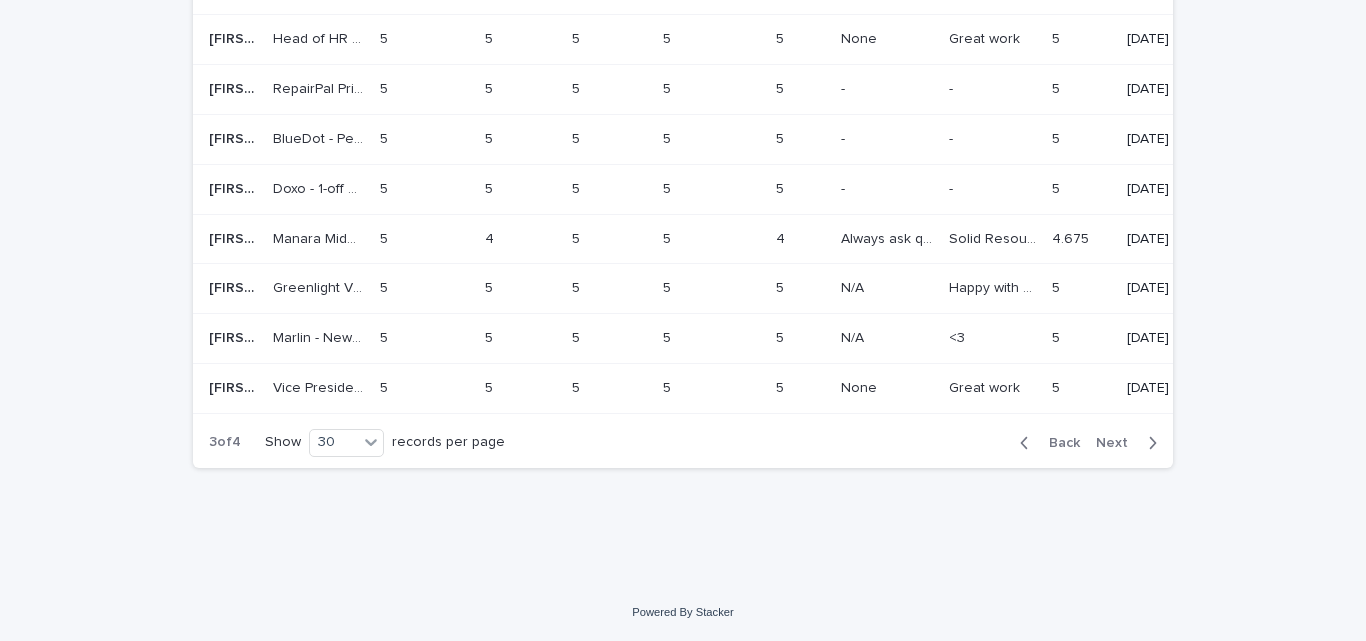 click on "Back" at bounding box center [1058, 443] 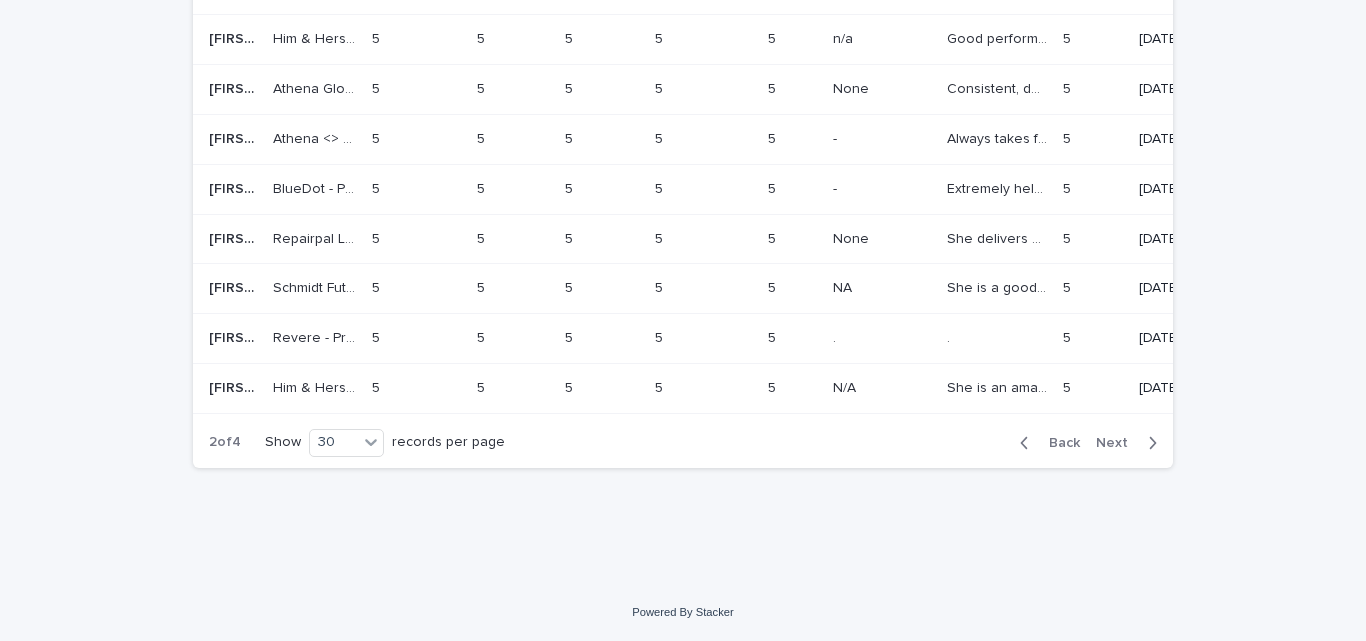 click on "Back" at bounding box center [1058, 443] 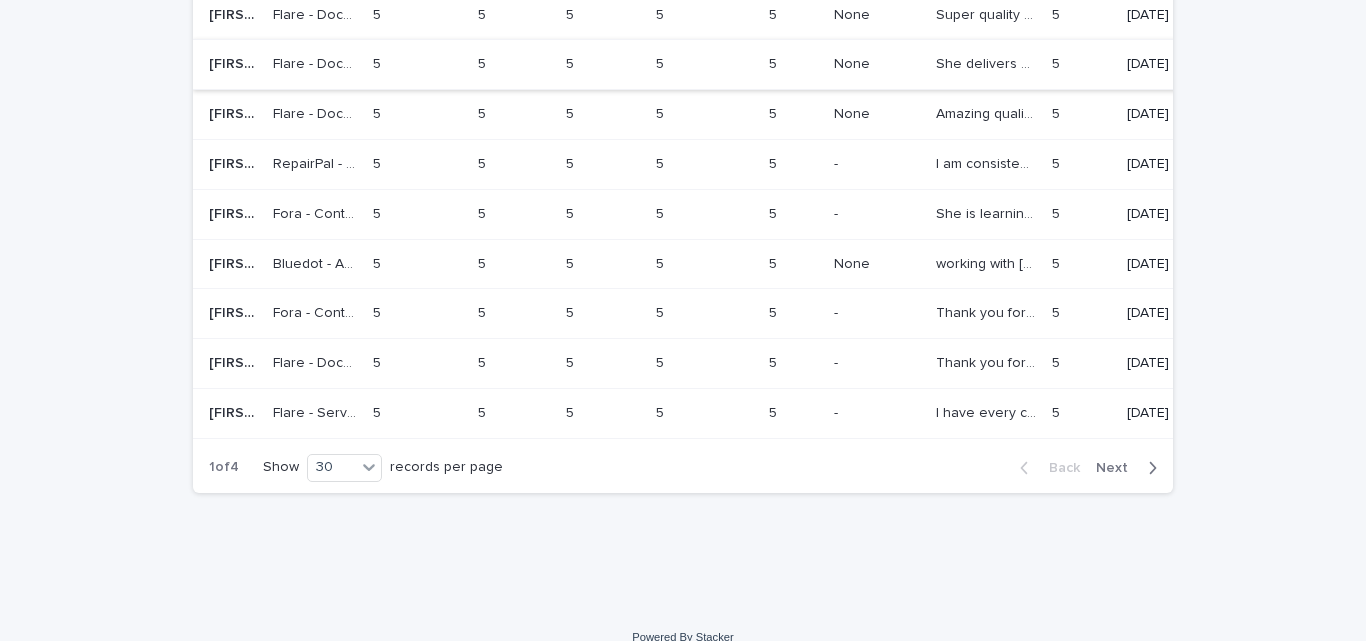 scroll, scrollTop: 1548, scrollLeft: 0, axis: vertical 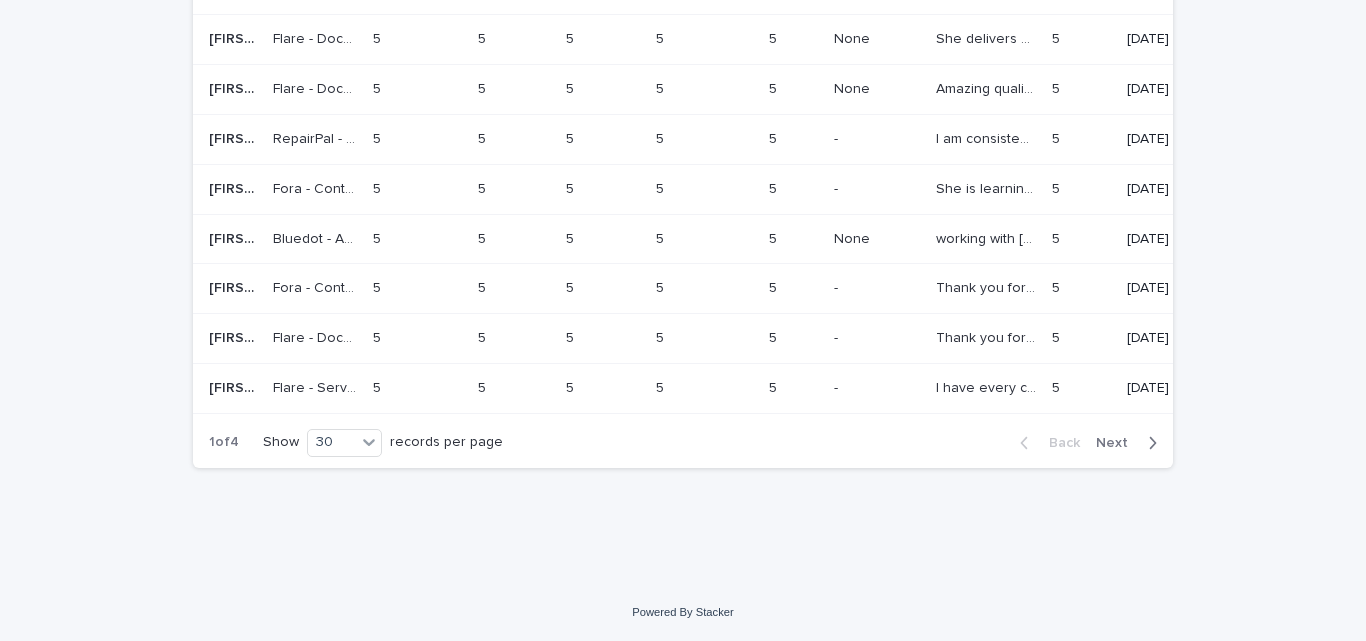 click on "Next" at bounding box center [1118, 443] 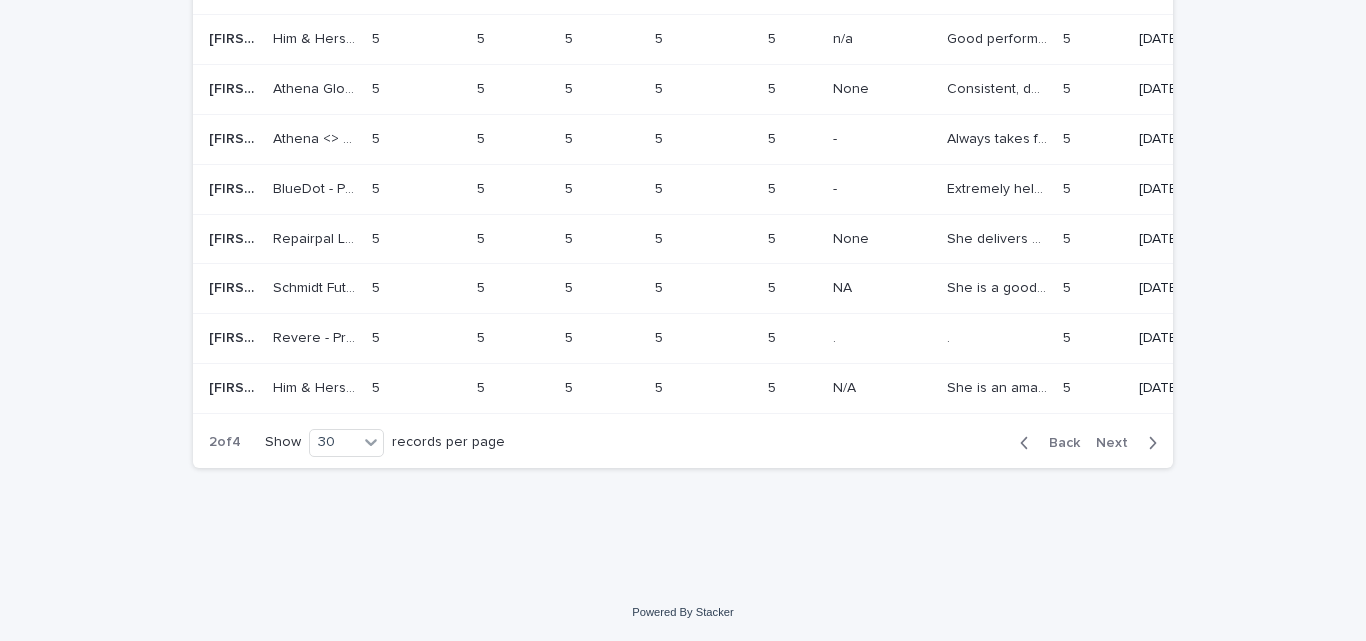 click on "Next" at bounding box center [1118, 443] 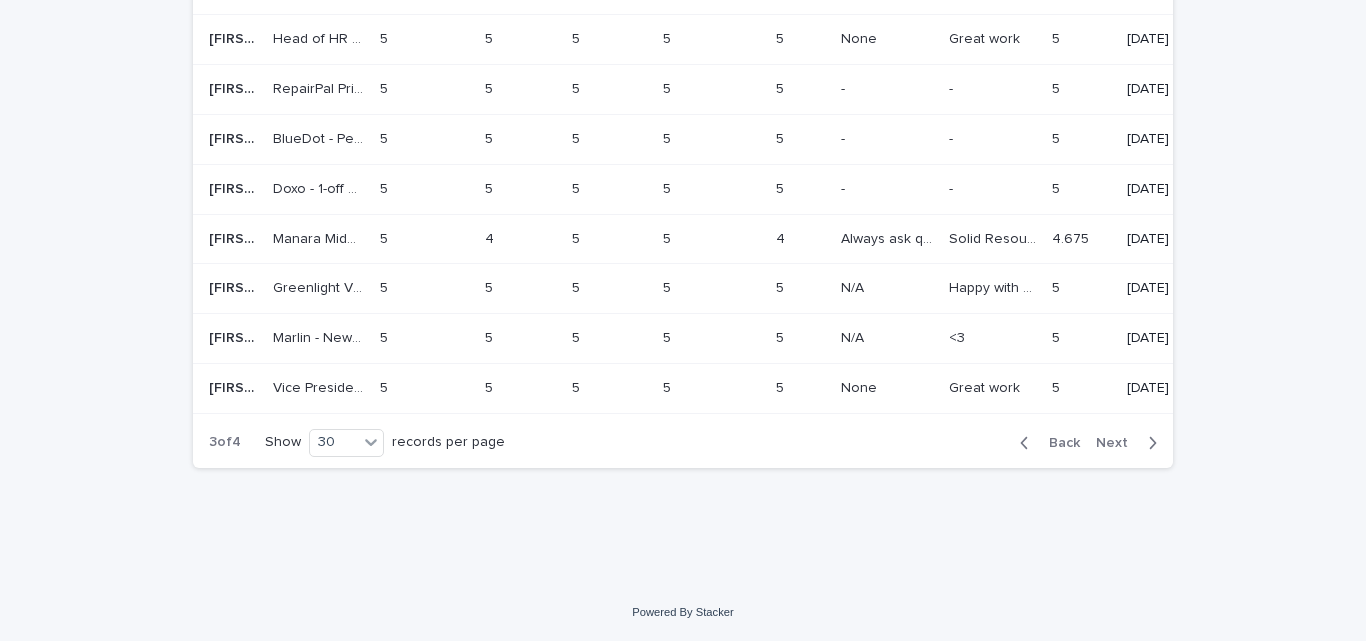 click on "Back" at bounding box center (1058, 443) 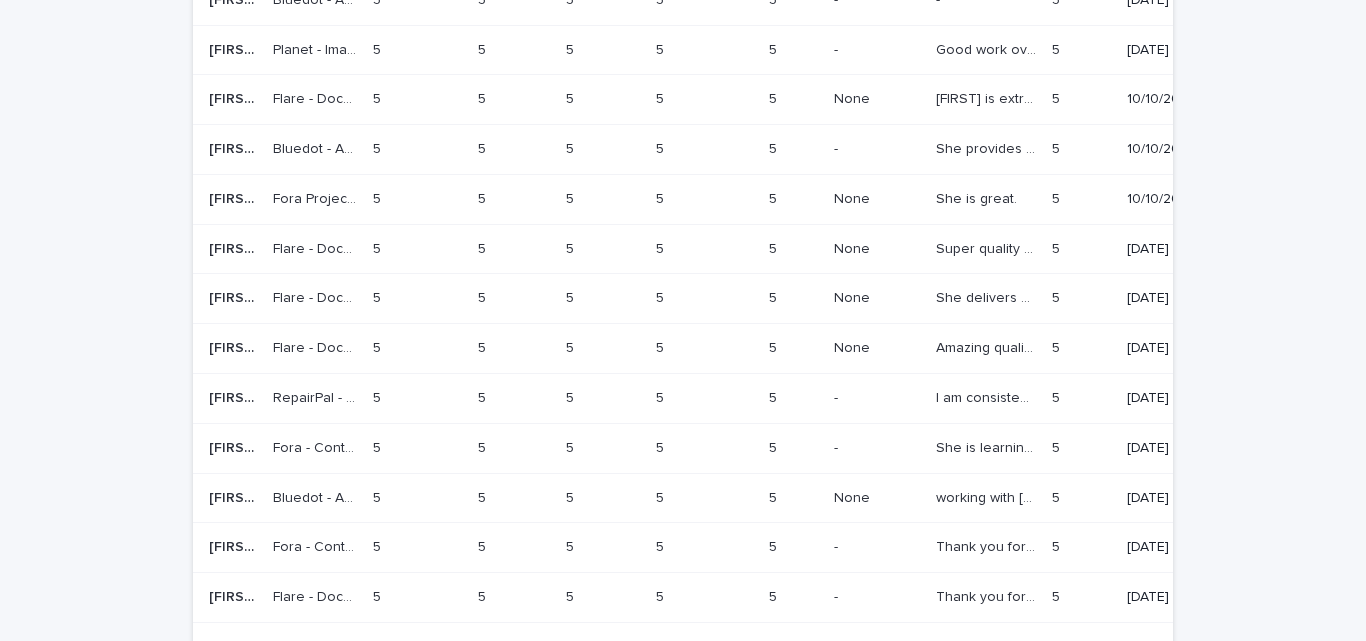 scroll, scrollTop: 1548, scrollLeft: 0, axis: vertical 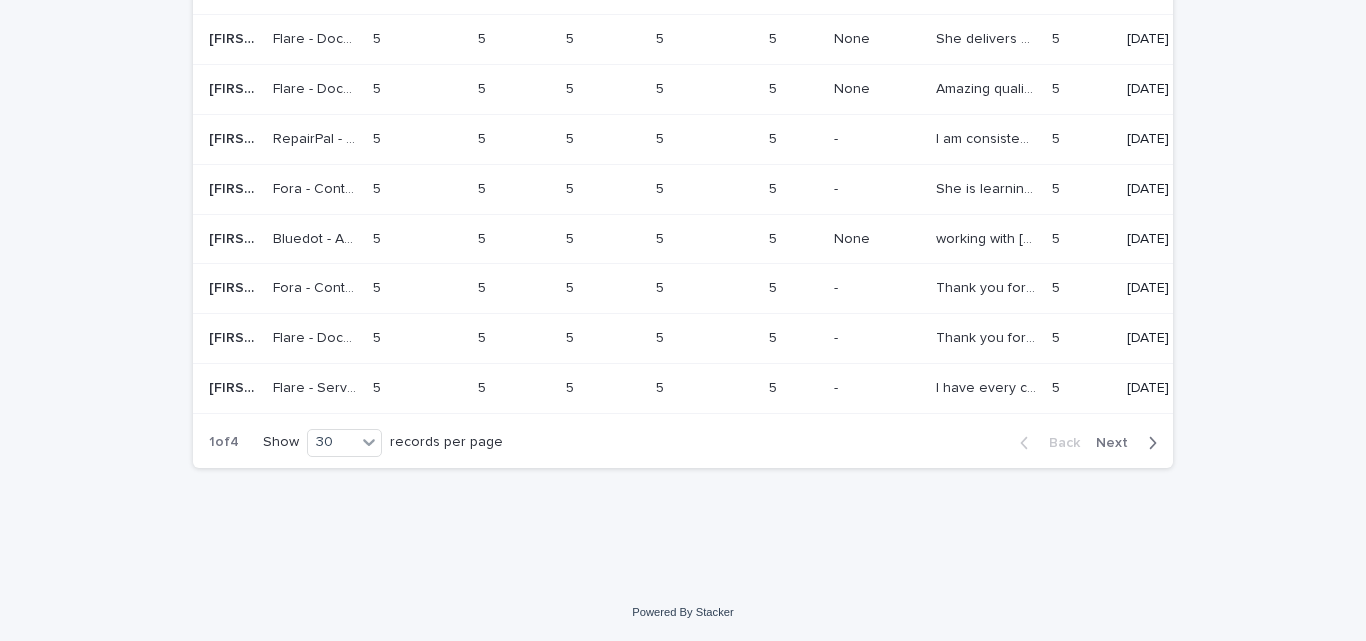 click on "Next" at bounding box center (1118, 443) 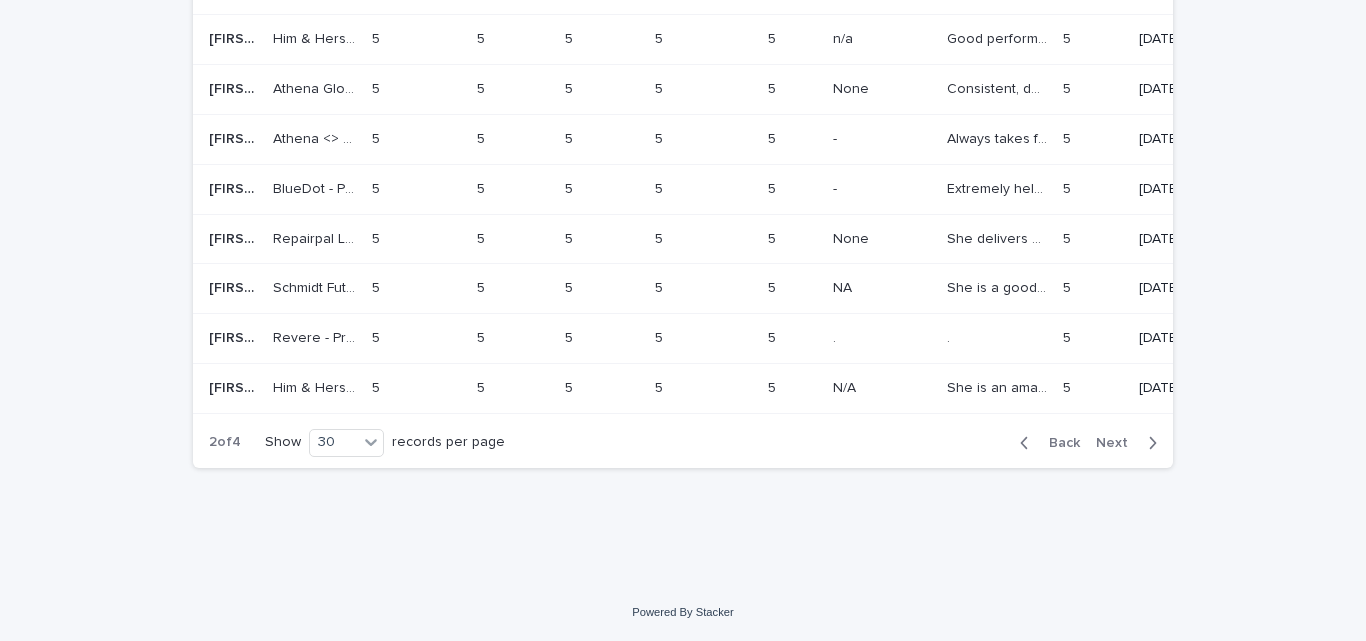 click on "Next" at bounding box center [1118, 443] 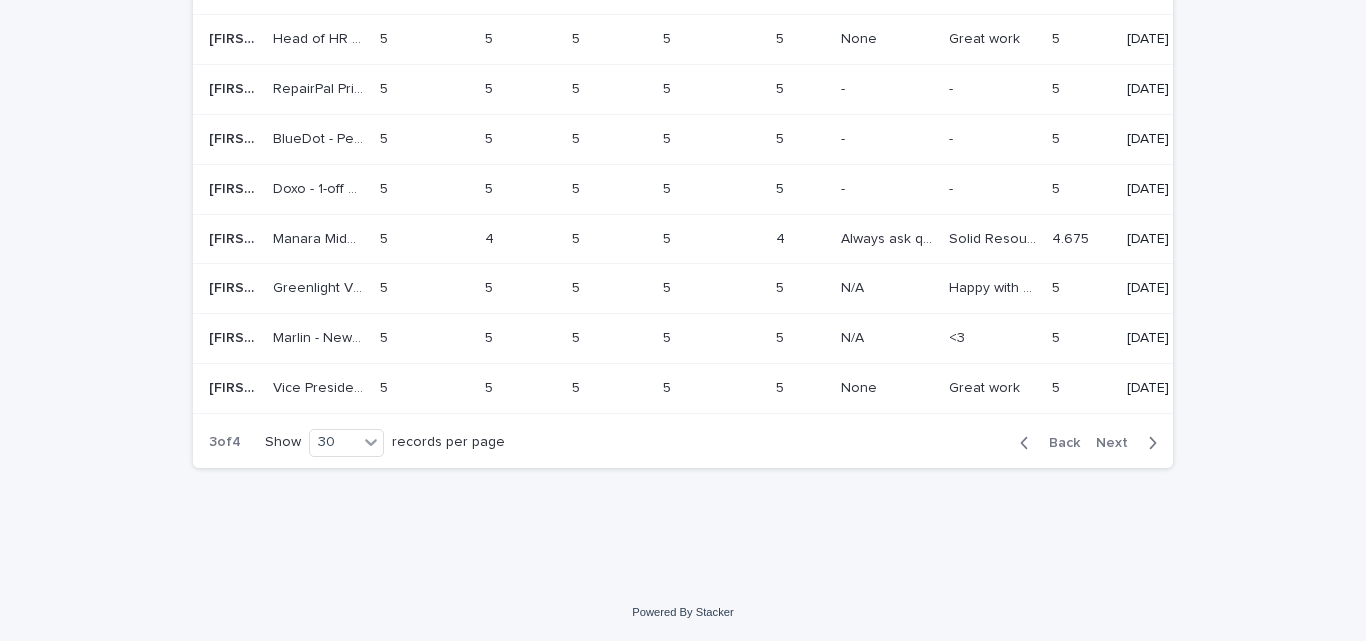 click on "5 5" at bounding box center [800, 288] 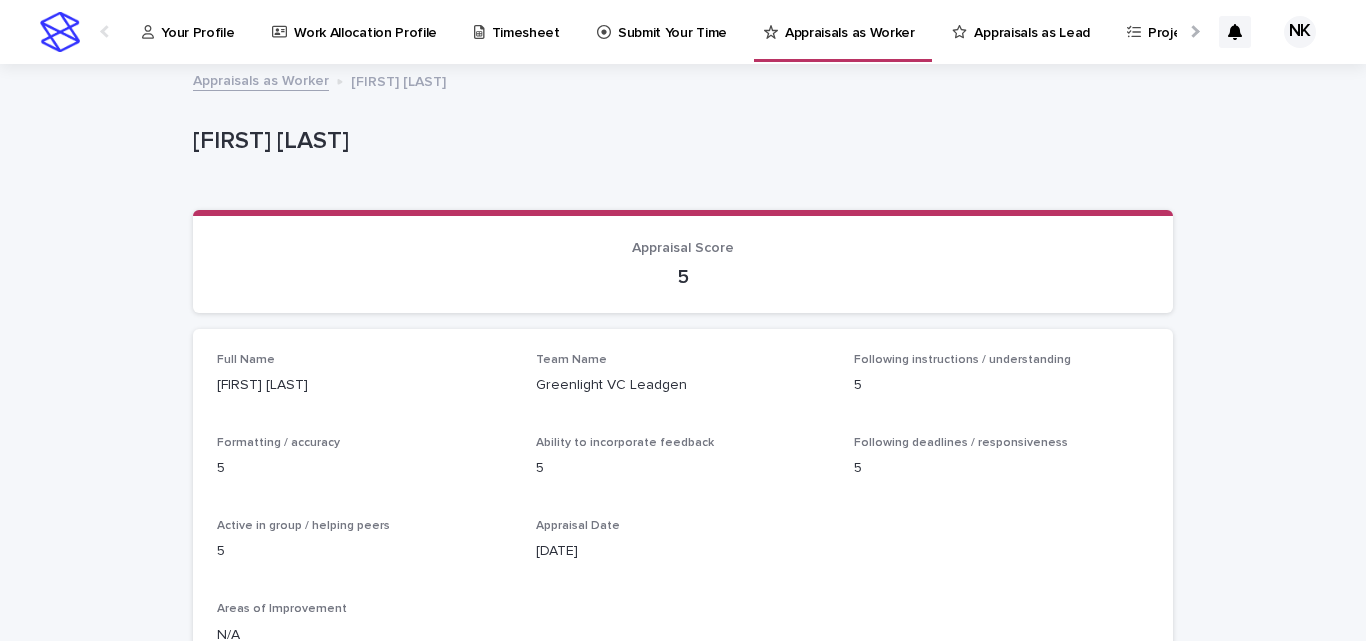 scroll, scrollTop: 300, scrollLeft: 0, axis: vertical 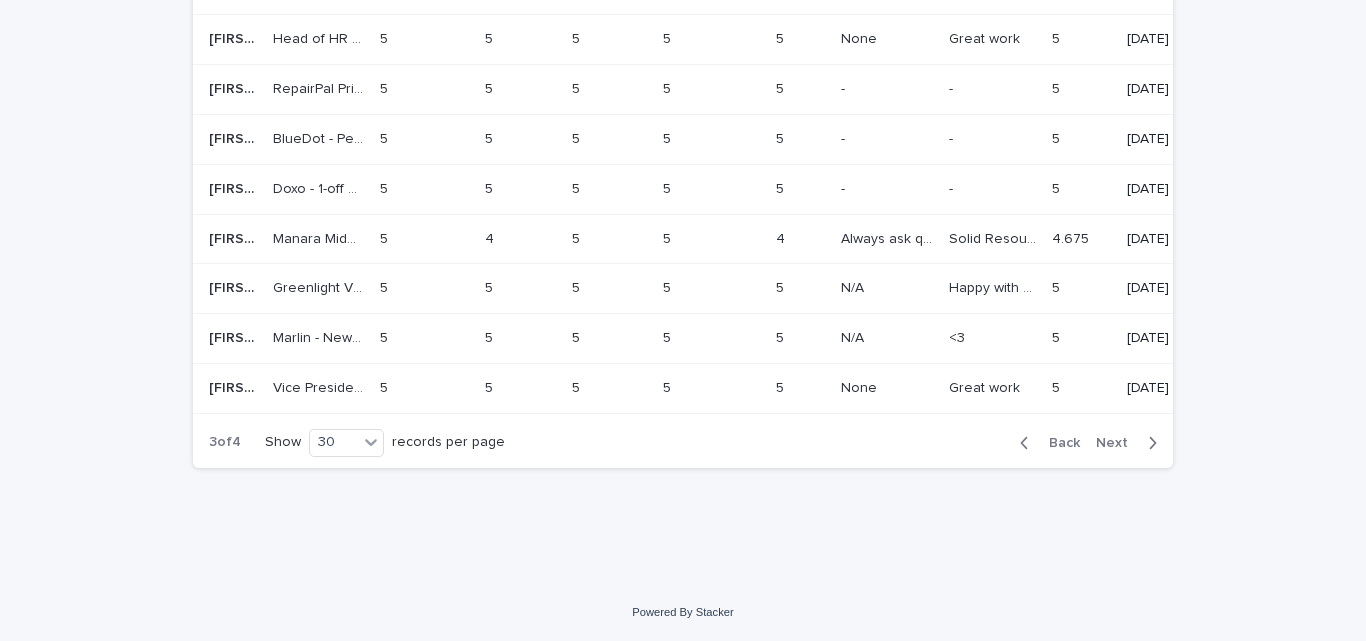 click on "Next" at bounding box center [1118, 443] 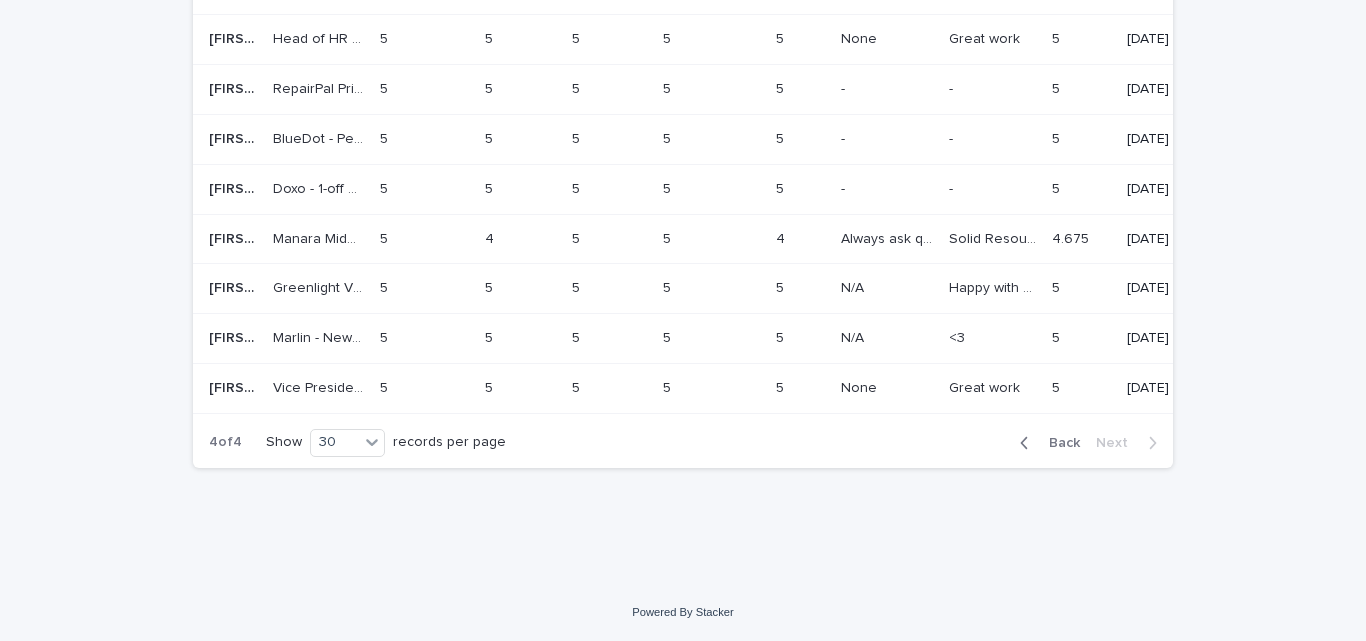 scroll, scrollTop: 188, scrollLeft: 0, axis: vertical 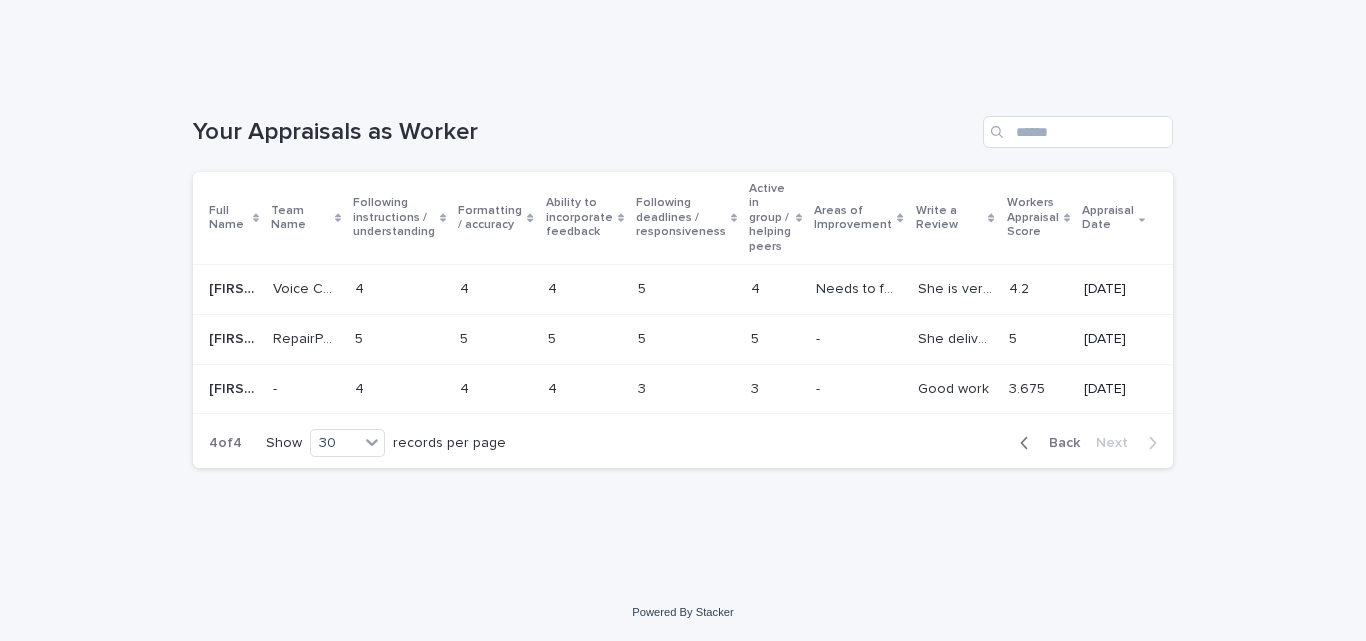 click on "Good work" at bounding box center (955, 387) 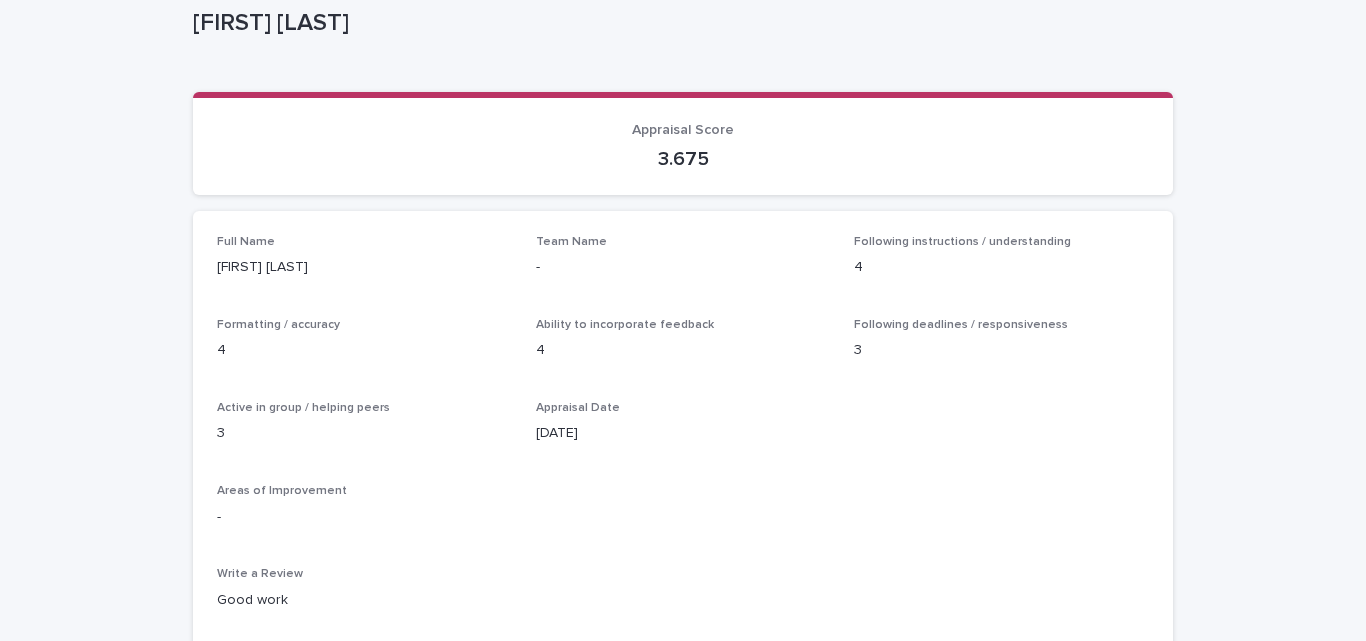 scroll, scrollTop: 300, scrollLeft: 0, axis: vertical 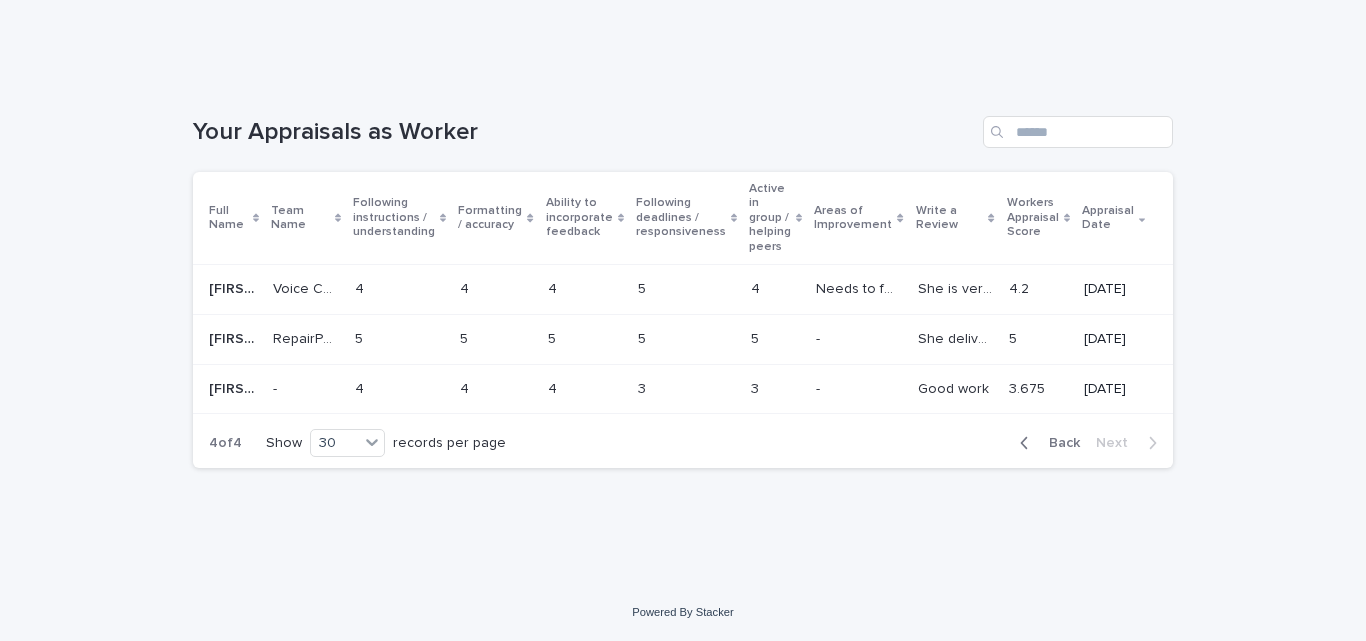 click on "She delivers amazing quality work. She has a lot of potentials." at bounding box center [957, 337] 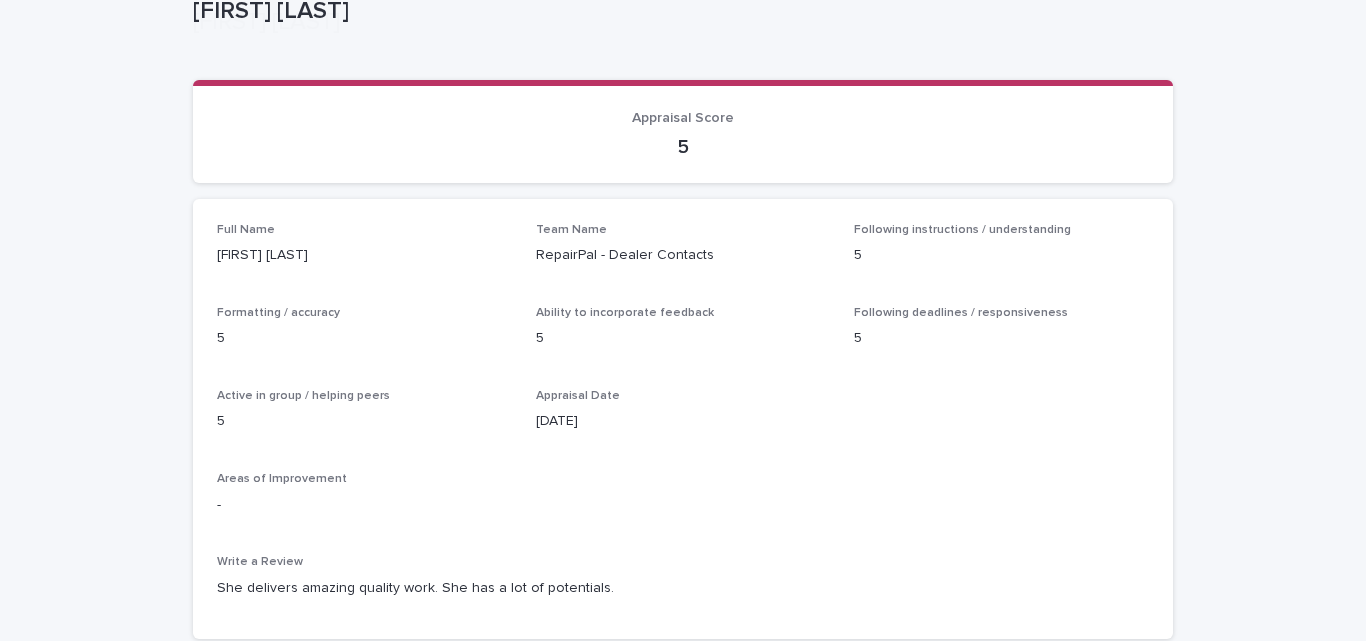 scroll, scrollTop: 300, scrollLeft: 0, axis: vertical 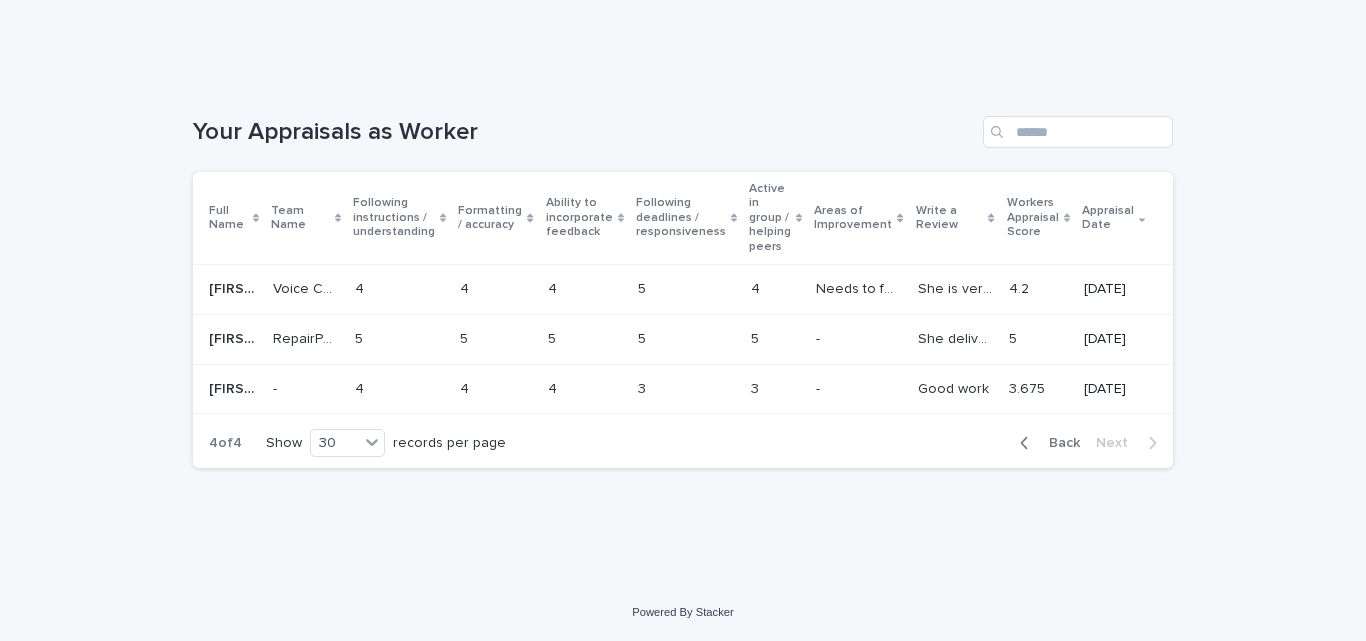 click on "She is very responsive. She is very responsive." at bounding box center [955, 289] 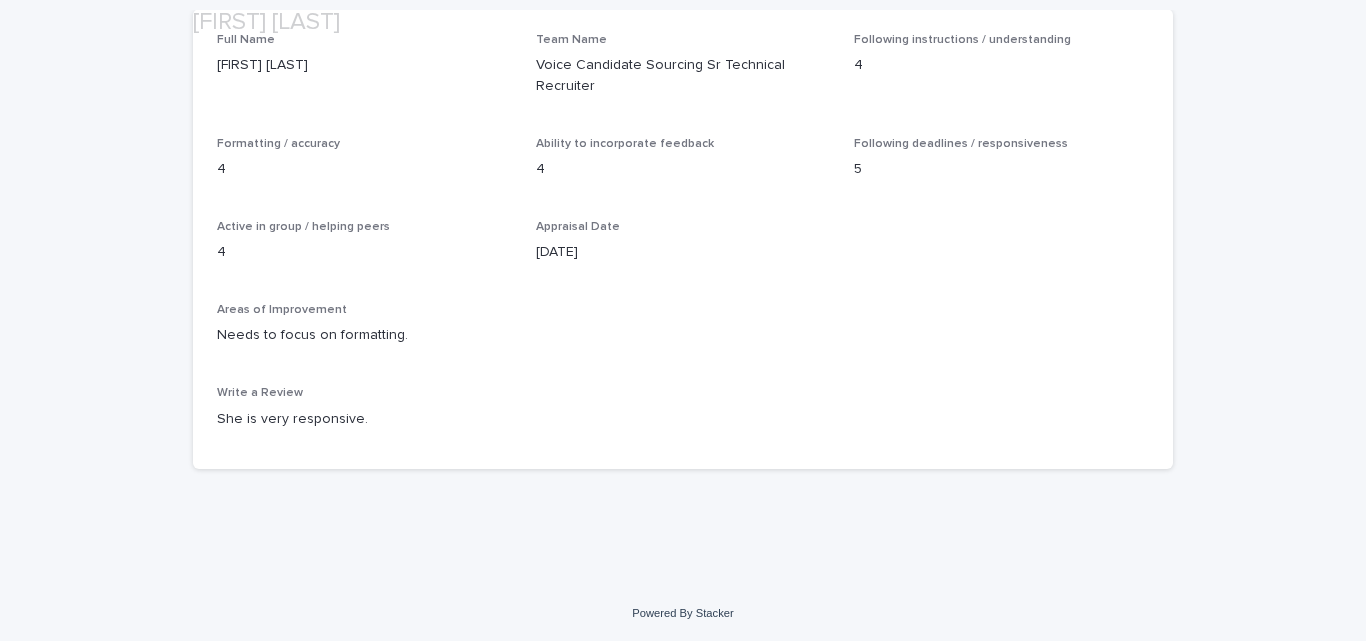 scroll, scrollTop: 321, scrollLeft: 0, axis: vertical 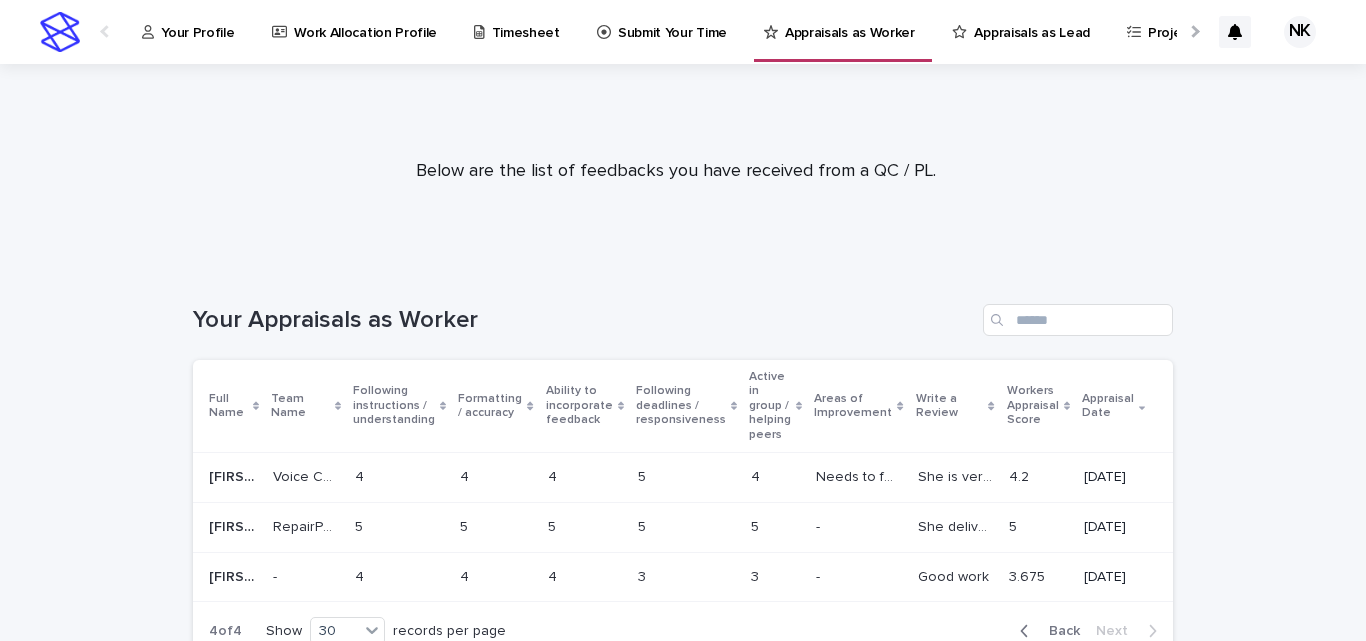 click on "Needs to focus on formatting." at bounding box center [860, 475] 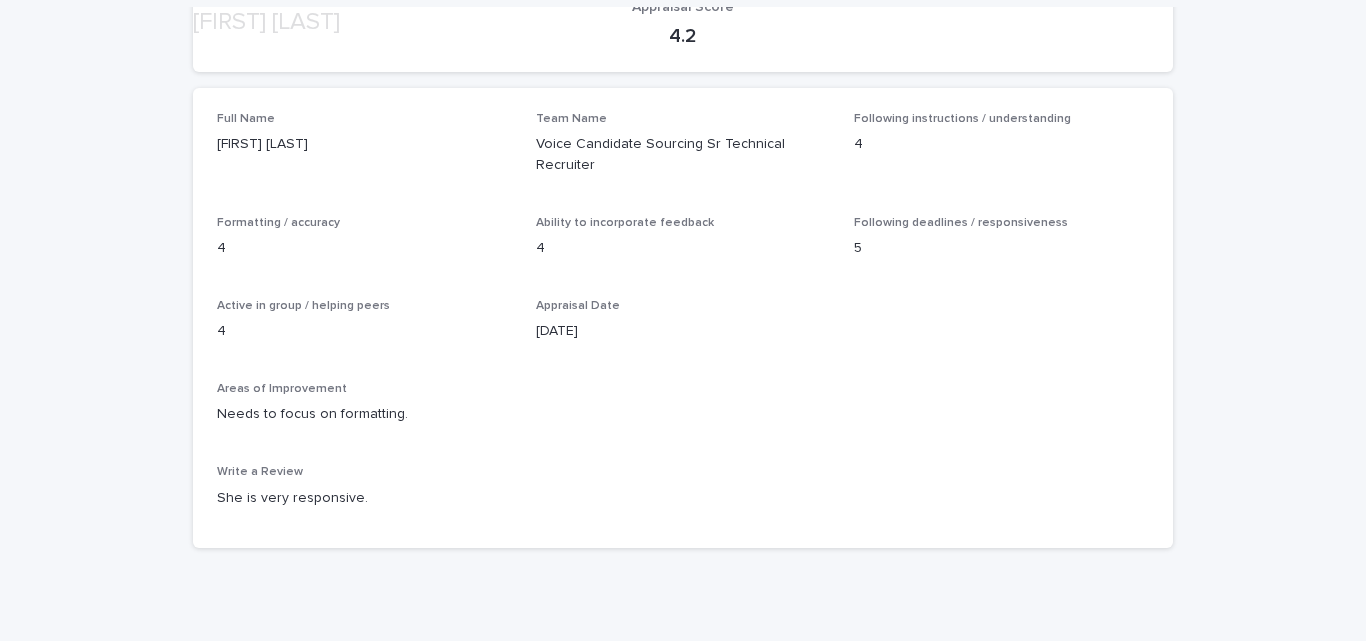 scroll, scrollTop: 300, scrollLeft: 0, axis: vertical 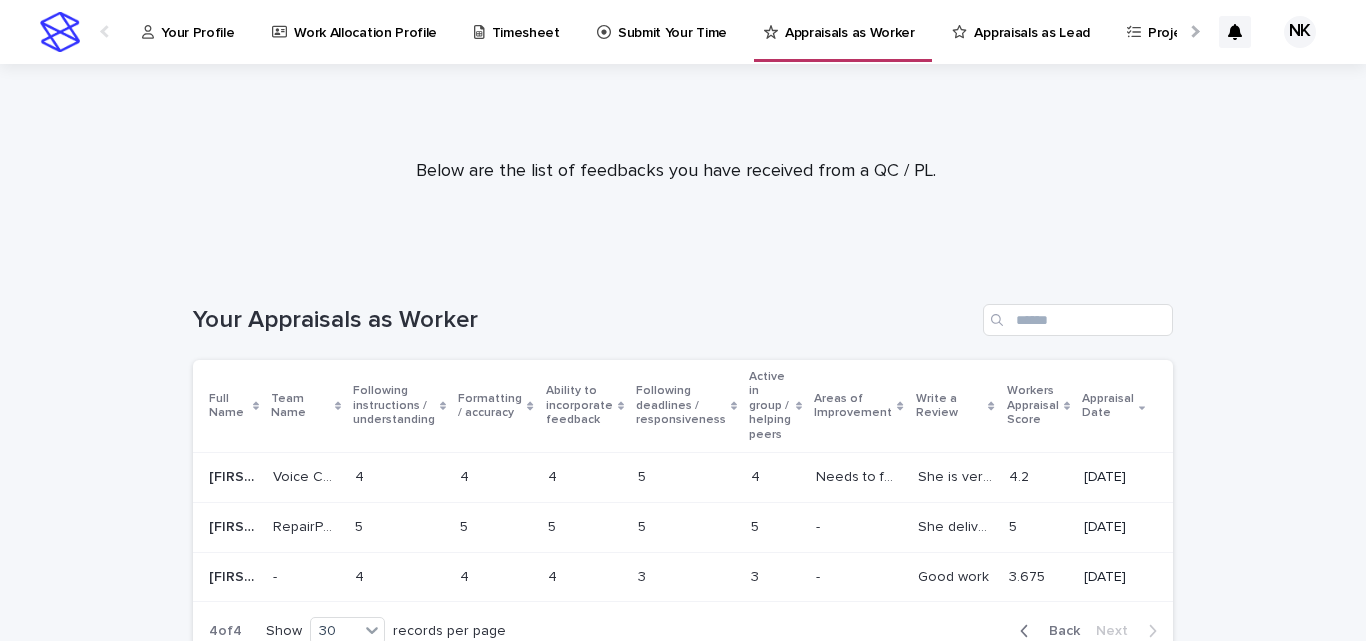 click at bounding box center (106, 31) 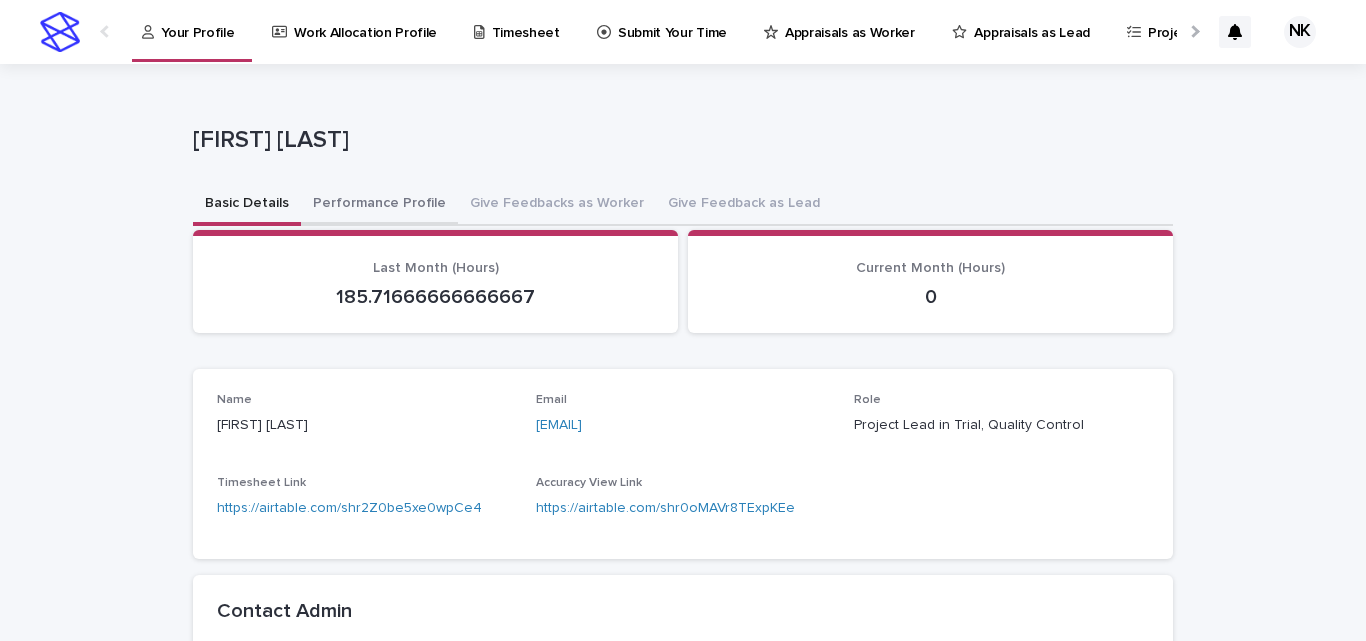 click on "Performance Profile" at bounding box center (379, 205) 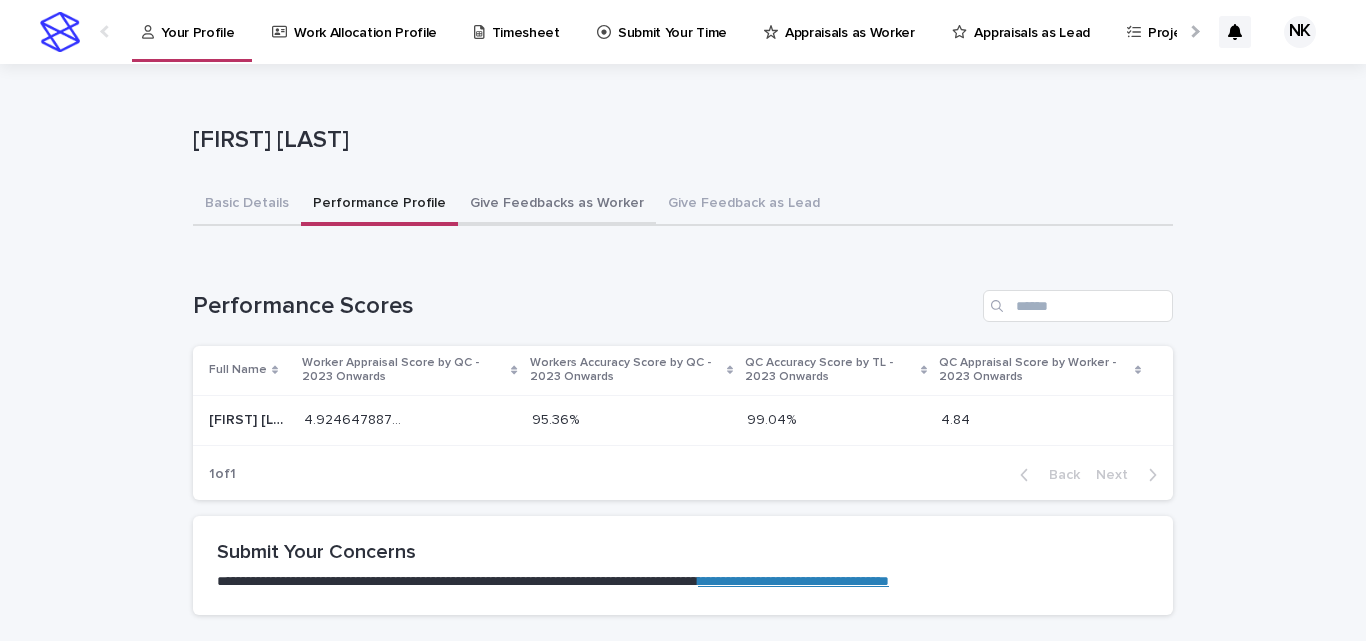 click on "Give Feedbacks as Worker" at bounding box center [557, 205] 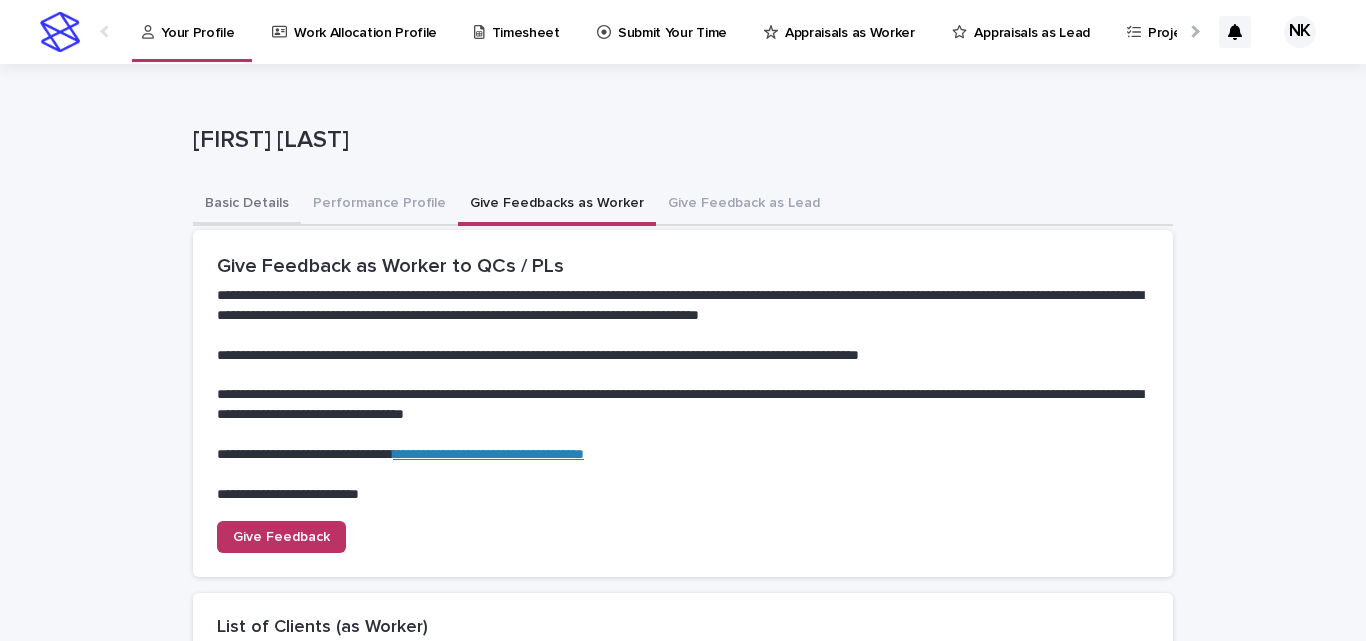 click on "Basic Details" at bounding box center [247, 205] 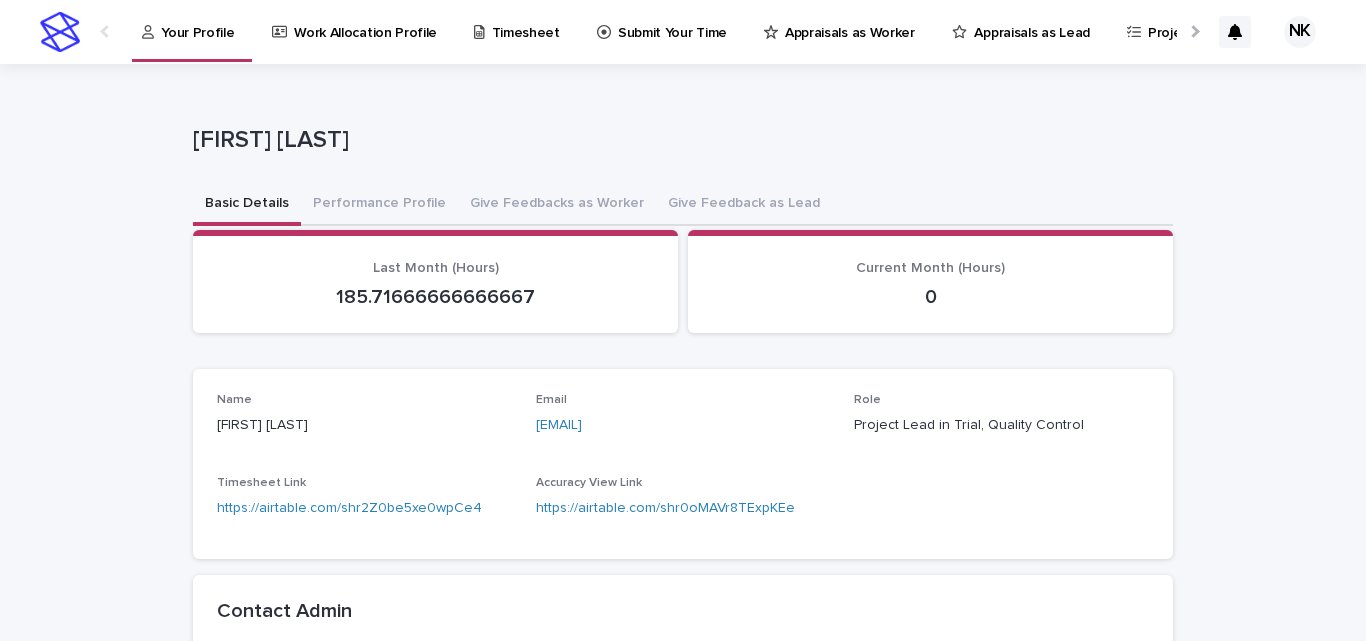 click on "Appraisals as Worker" at bounding box center [850, 21] 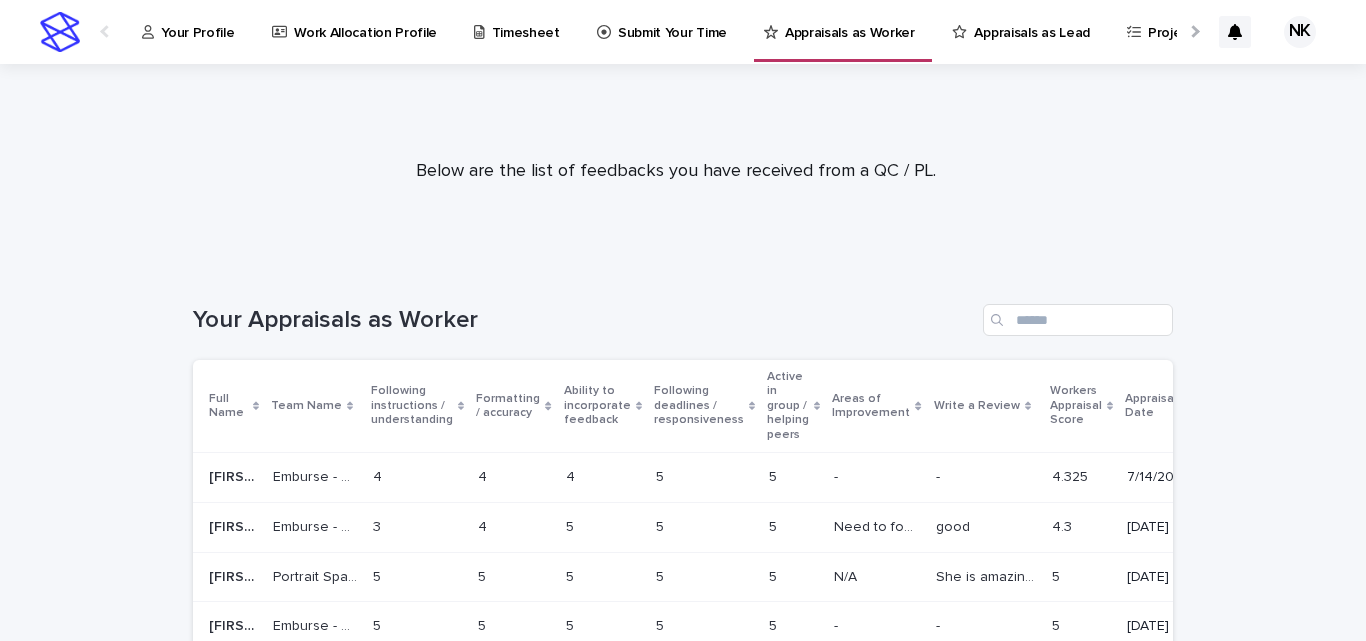 click on "Team Name" at bounding box center [306, 406] 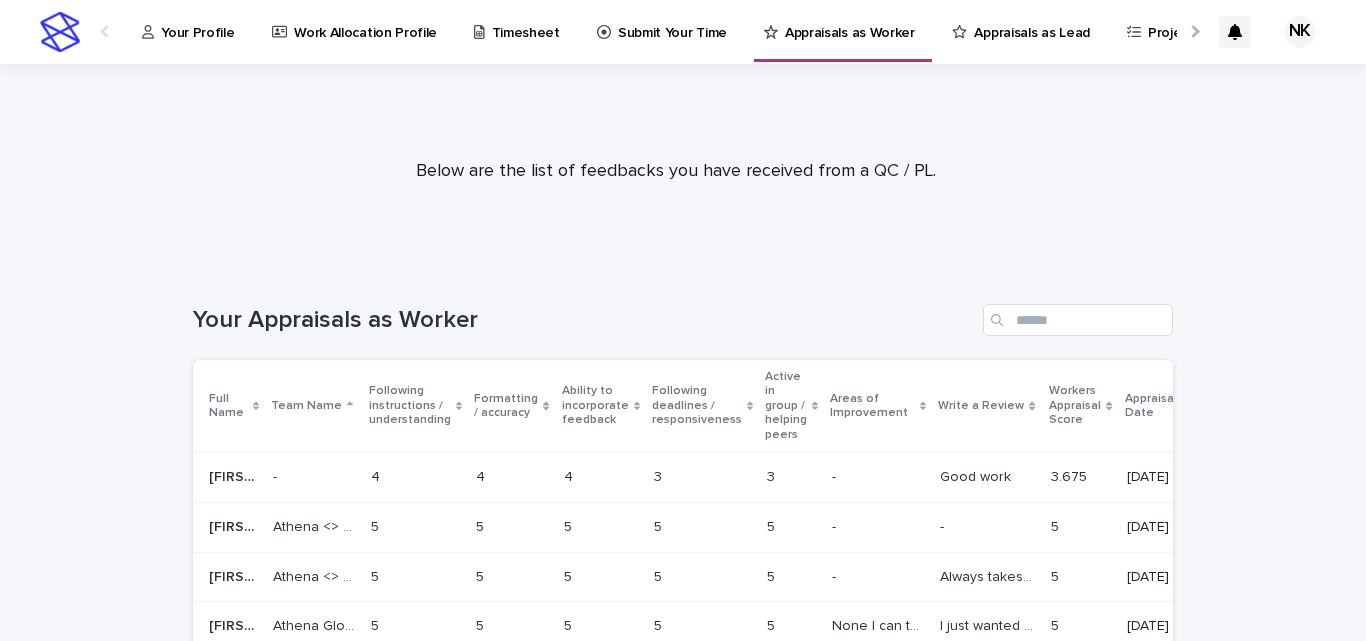 click on "Team Name" at bounding box center [306, 406] 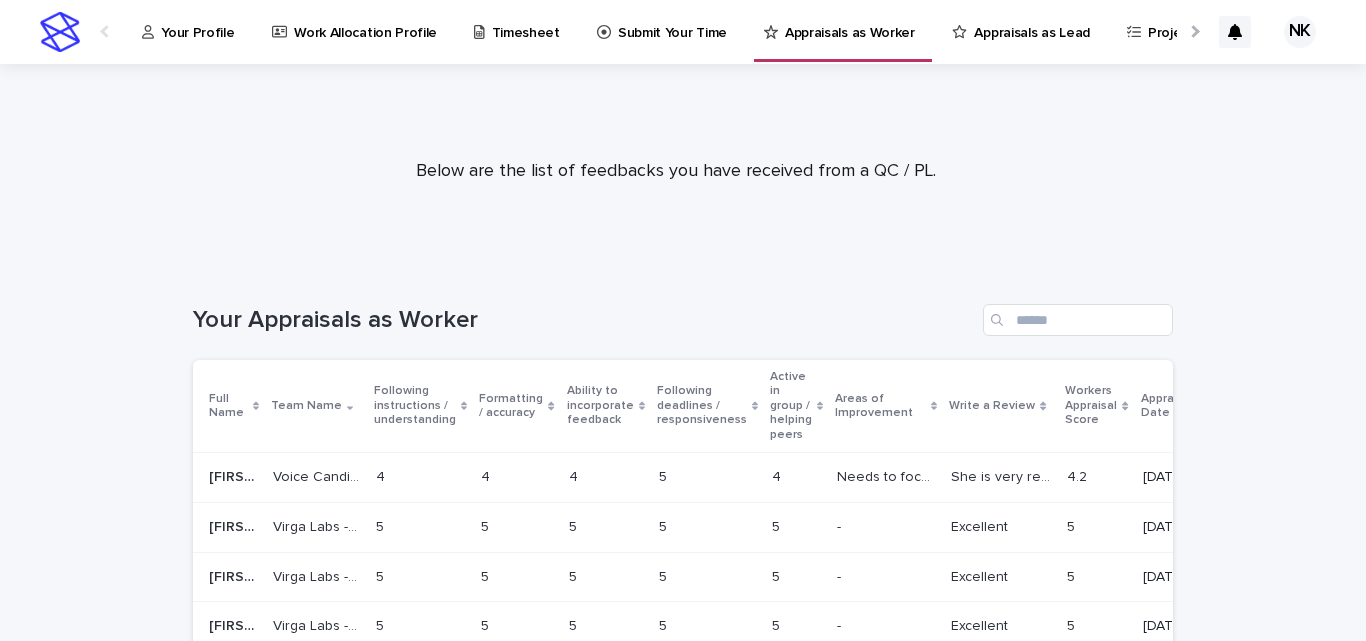click on "Team Name" at bounding box center [306, 406] 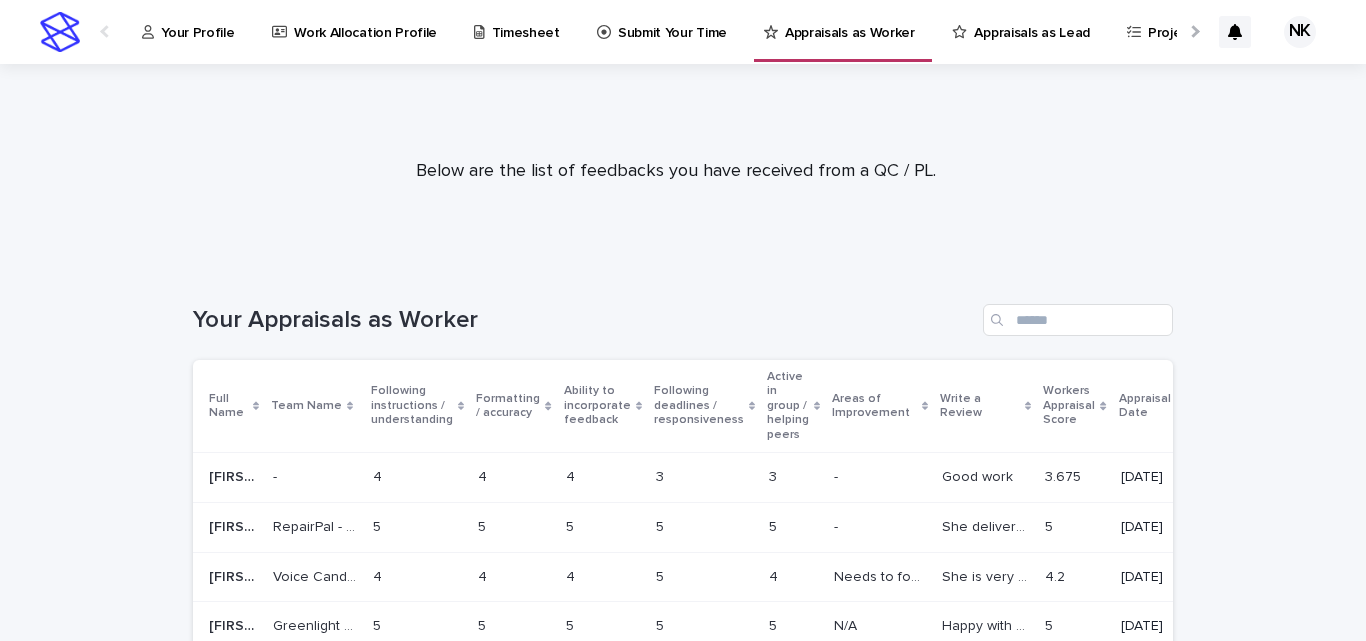 click on "Team Name" at bounding box center [306, 406] 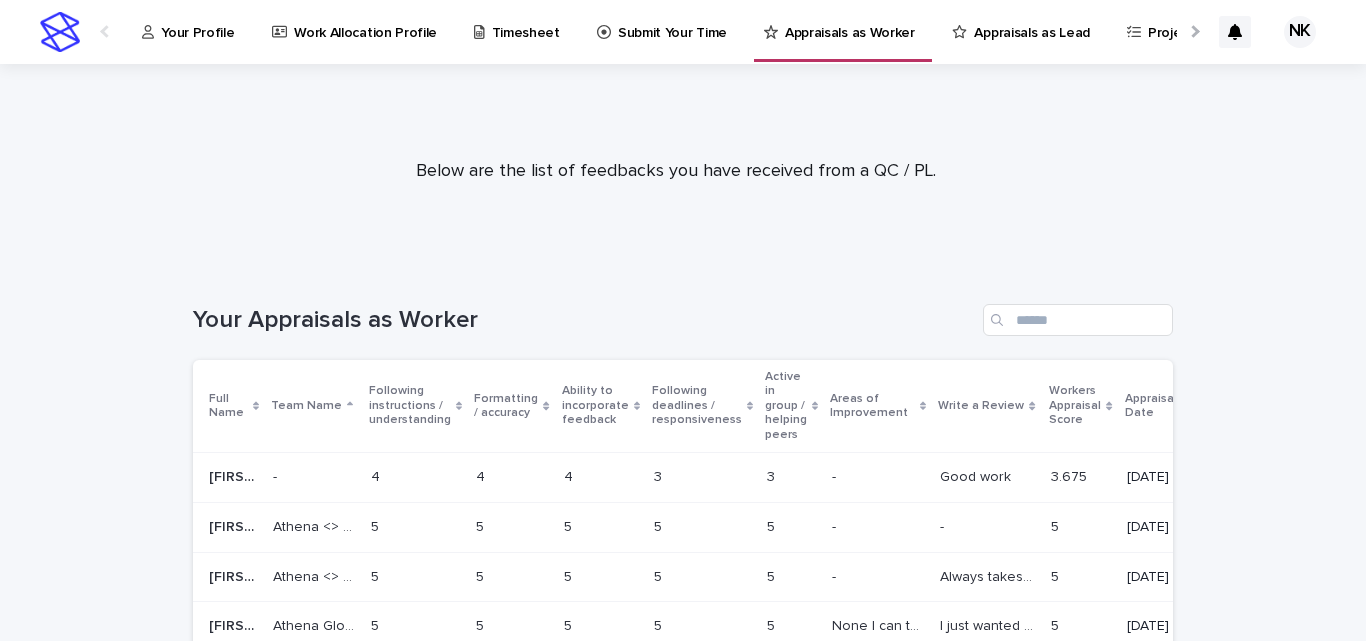 click on "Team Name" at bounding box center (306, 406) 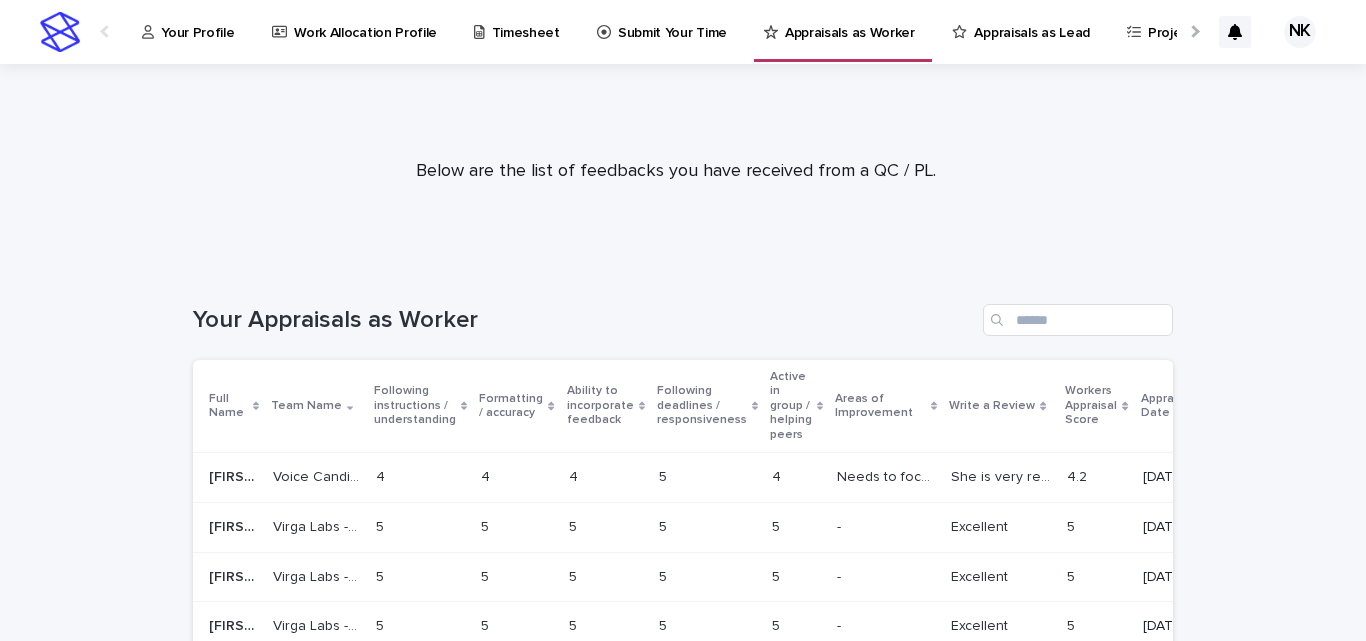 click 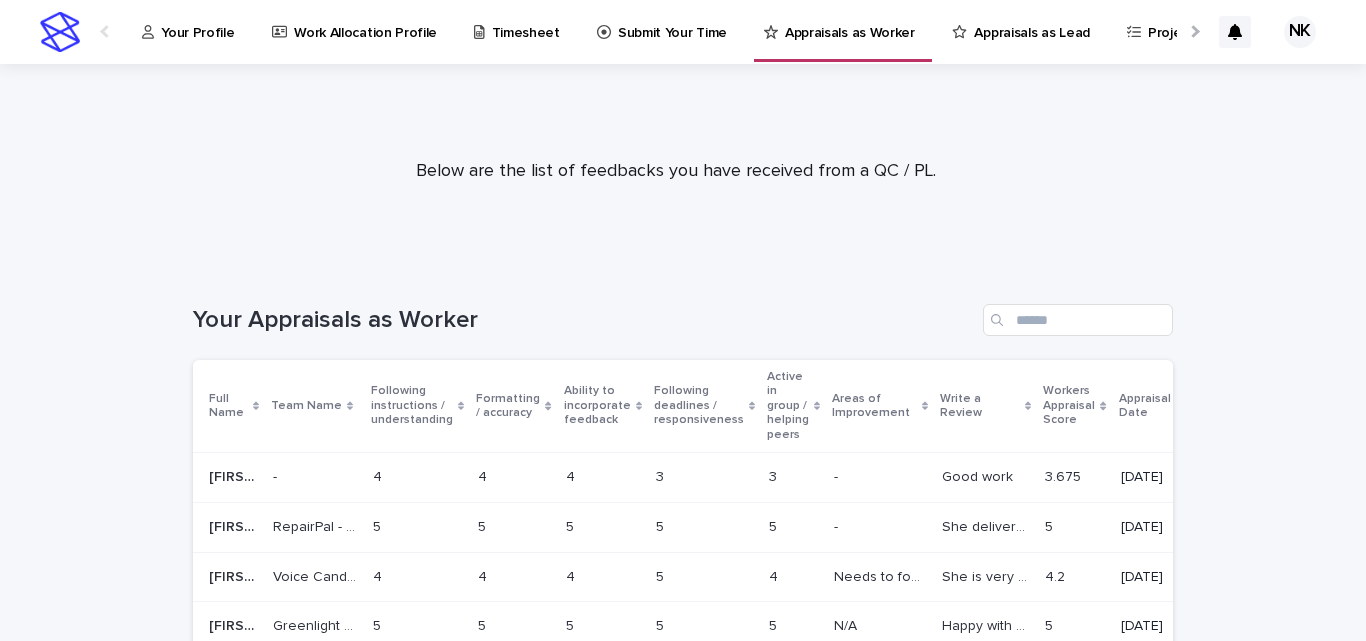 click 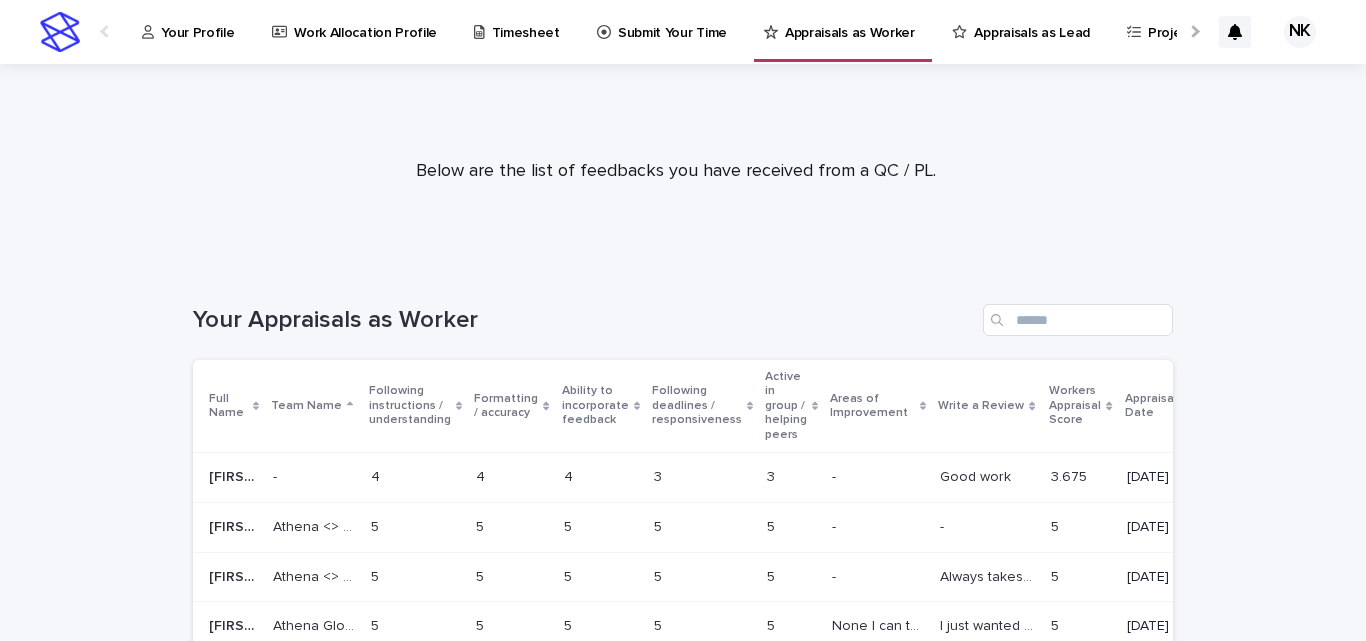click 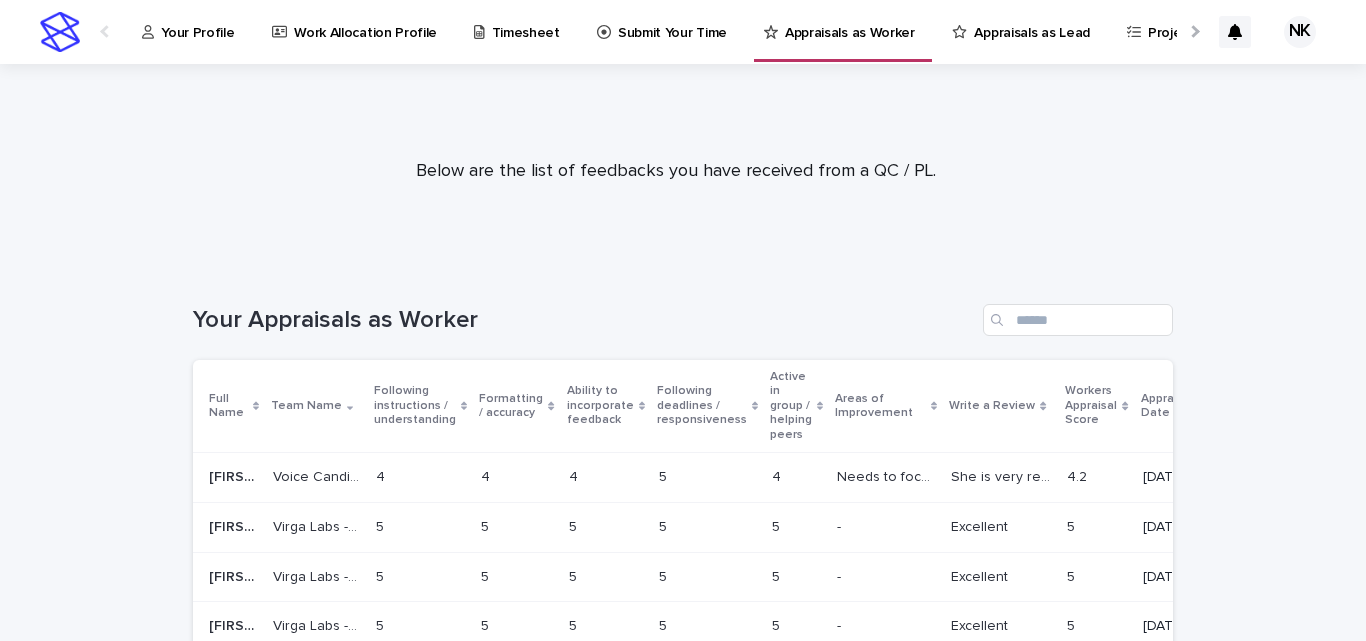 click on "Full Name" at bounding box center [228, 406] 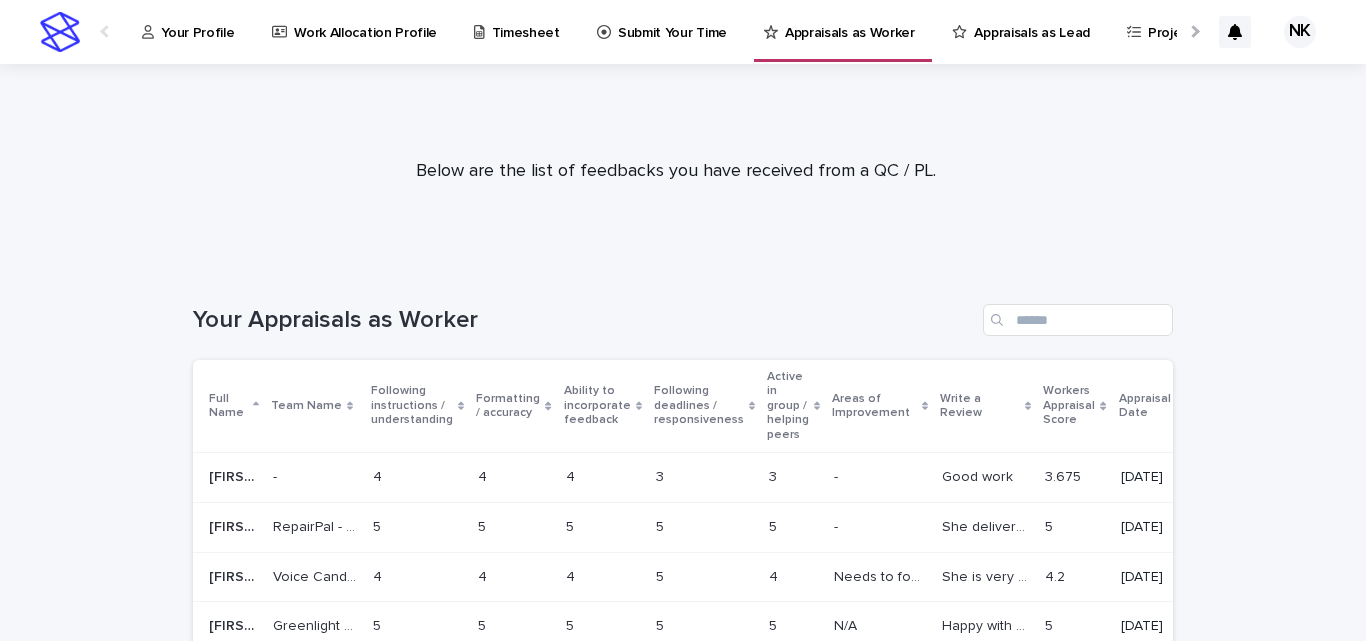 click on "Appraisals as Lead" at bounding box center (1024, 31) 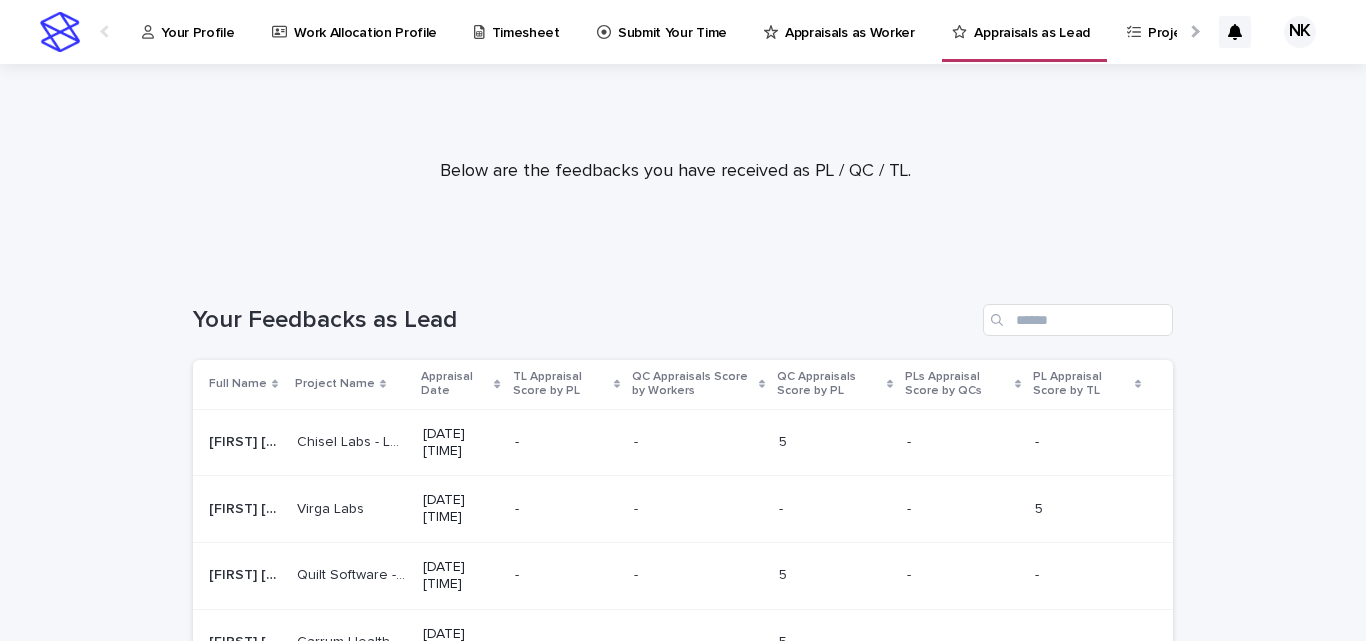 click on "Project Name" at bounding box center [352, 384] 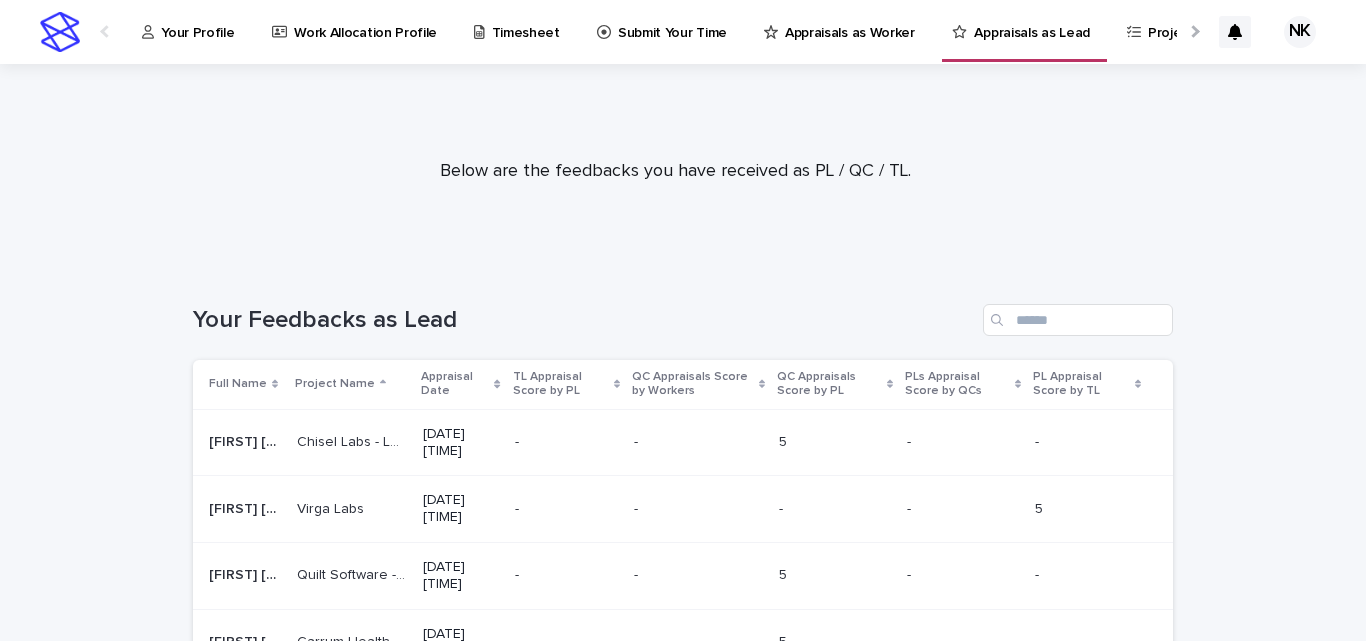 click on "Project Name" at bounding box center (335, 384) 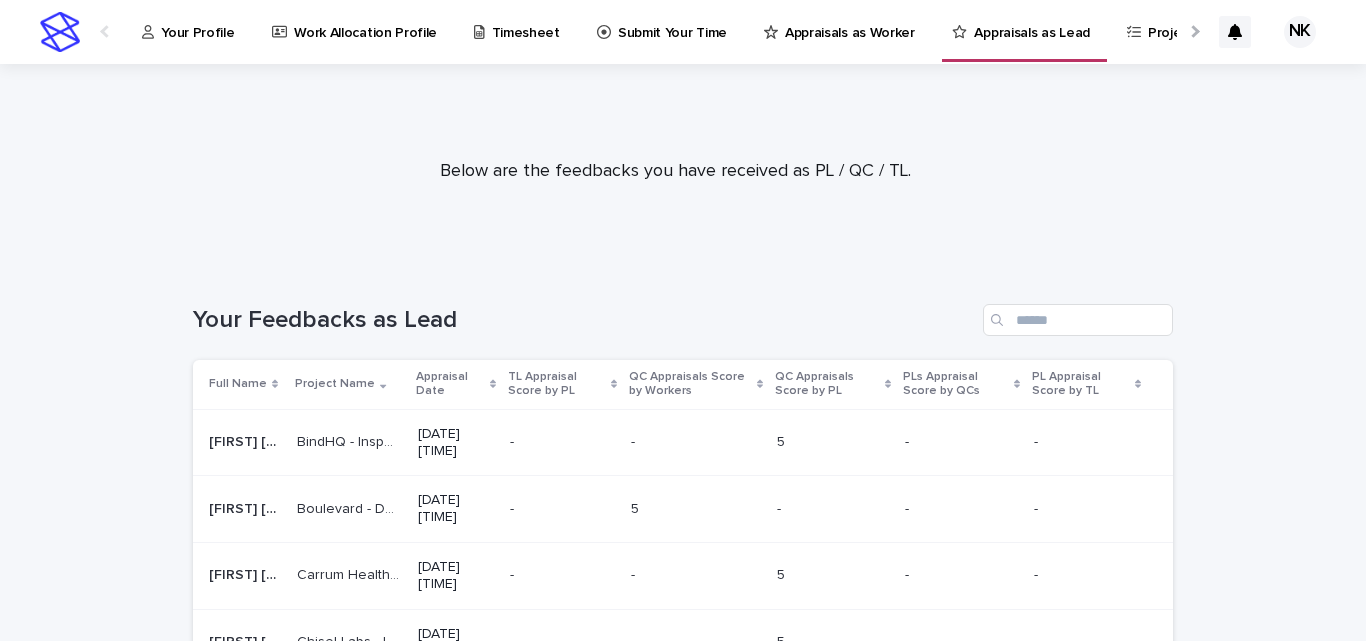 click on "Project Name" at bounding box center (335, 384) 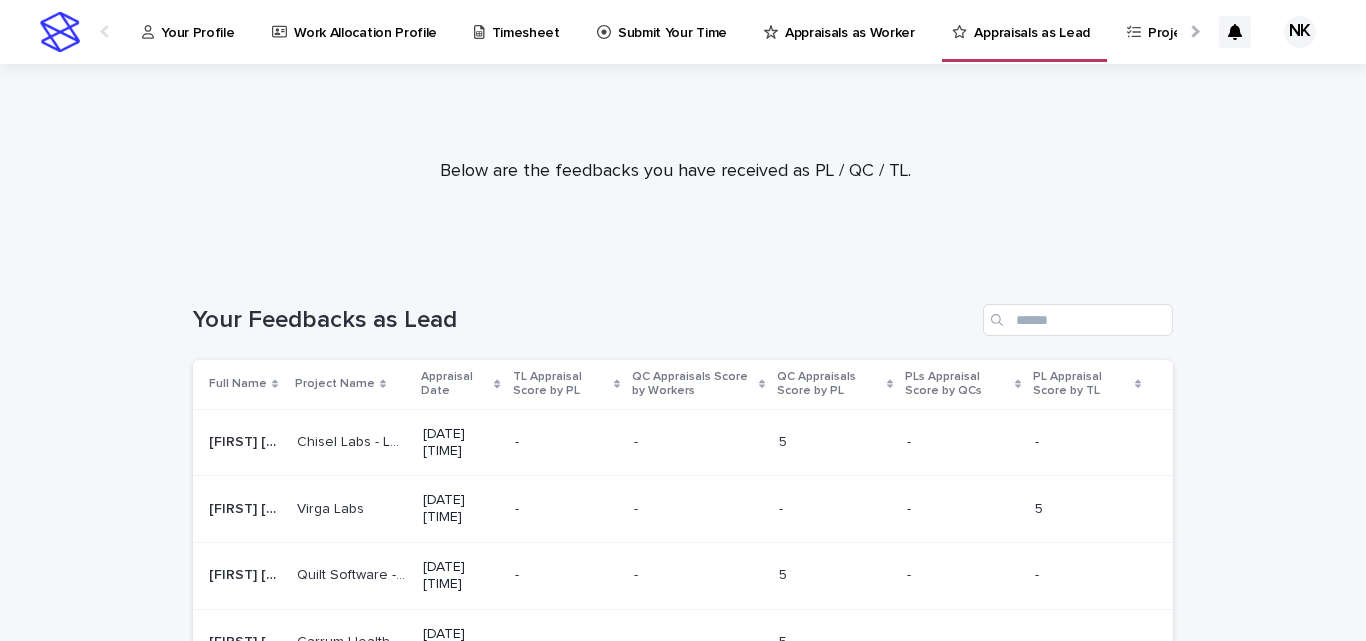 click on "Project Name" at bounding box center (335, 384) 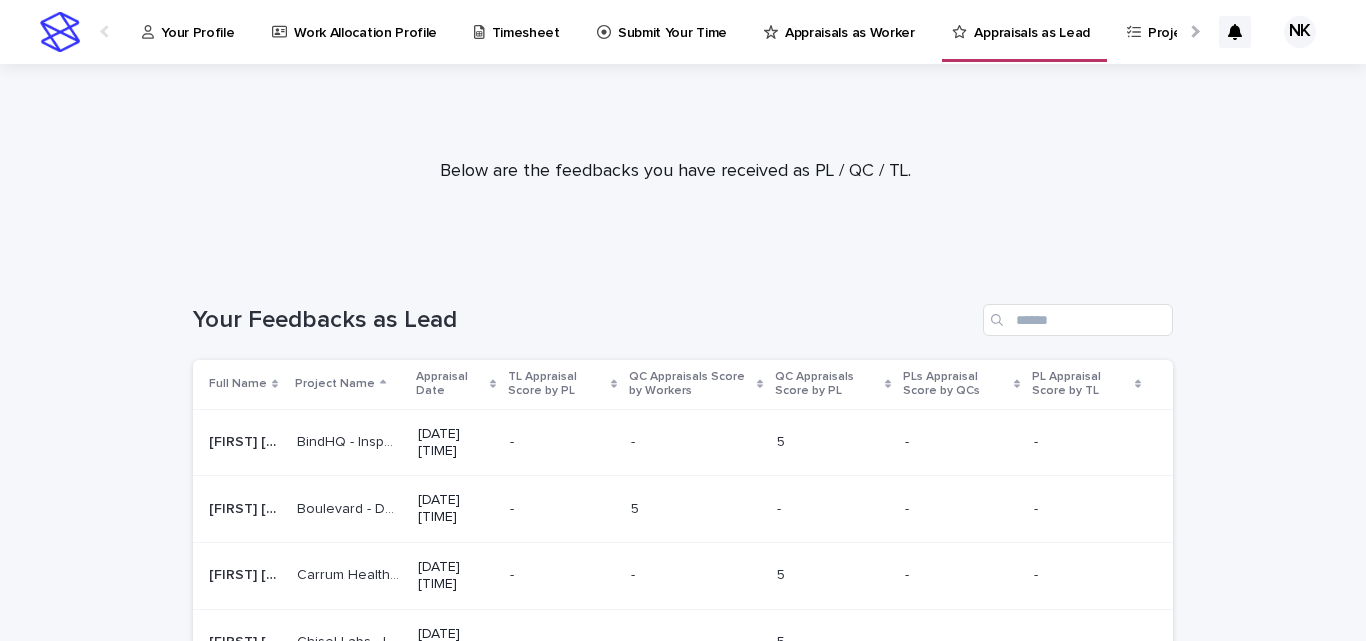 click on "Project Name" at bounding box center [335, 384] 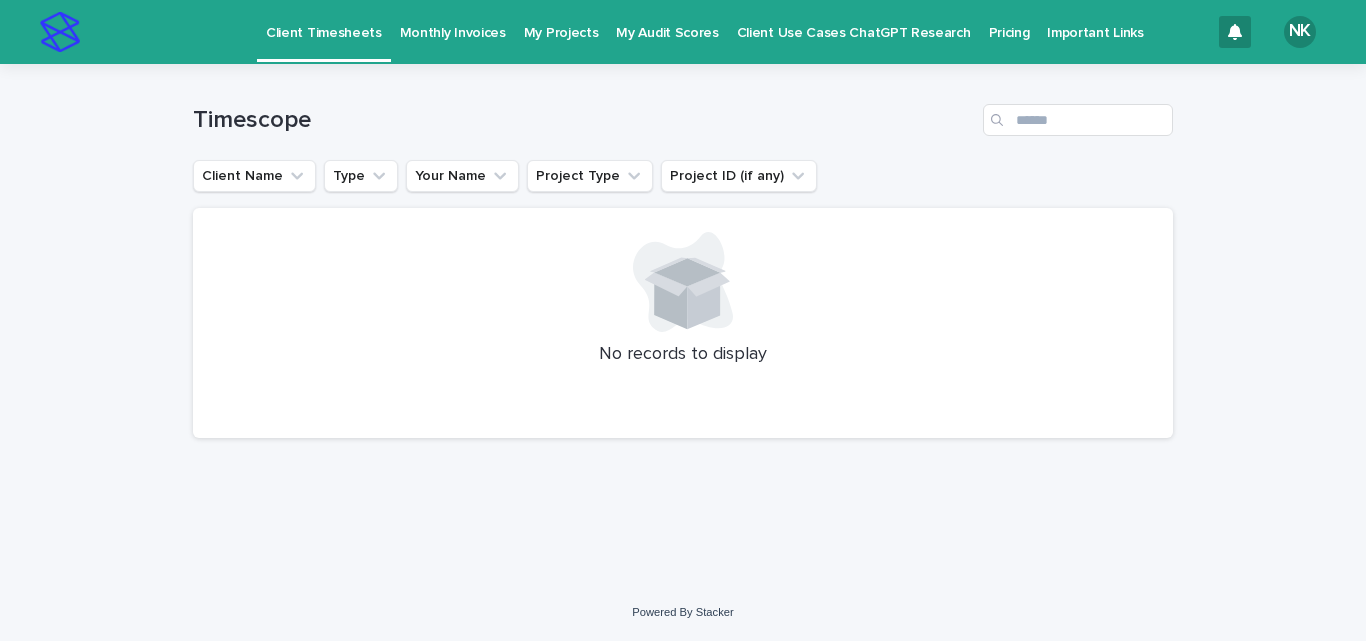 scroll, scrollTop: 0, scrollLeft: 0, axis: both 